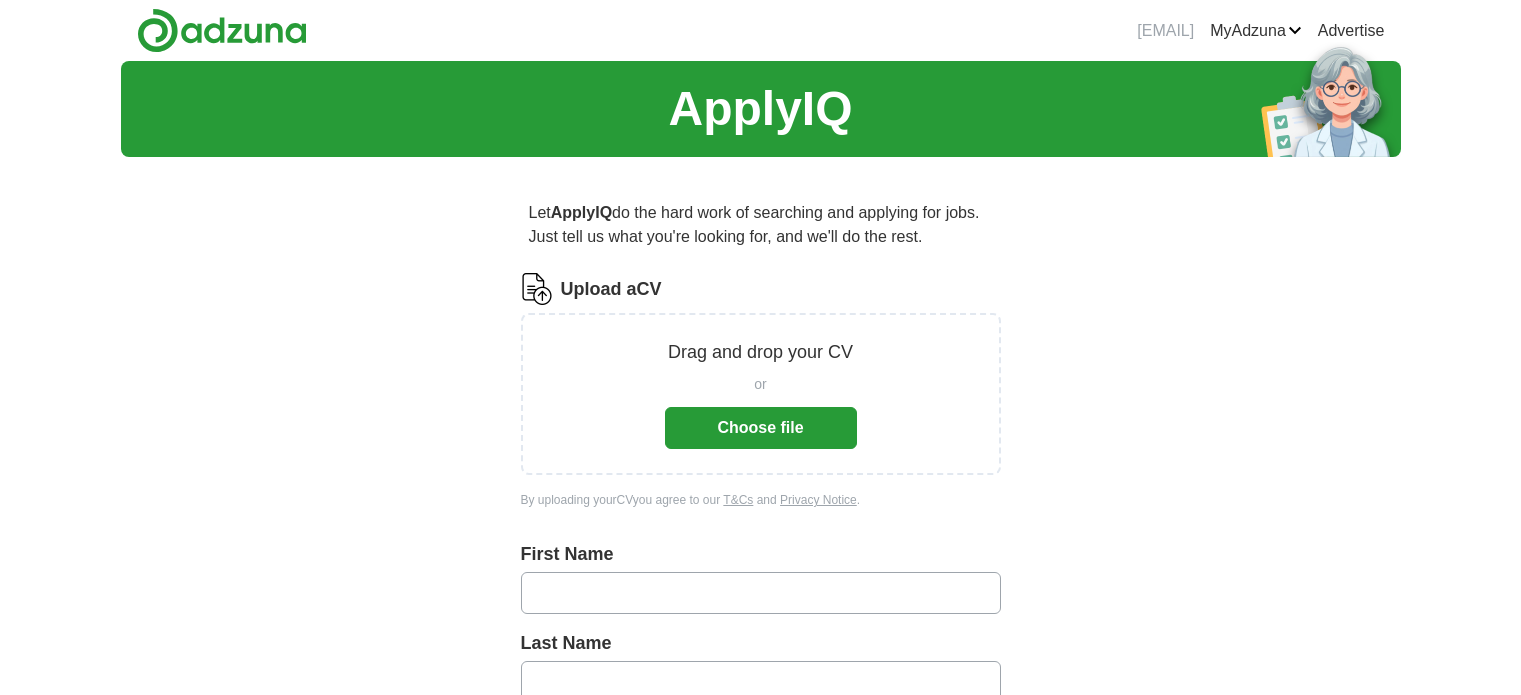 scroll, scrollTop: 0, scrollLeft: 0, axis: both 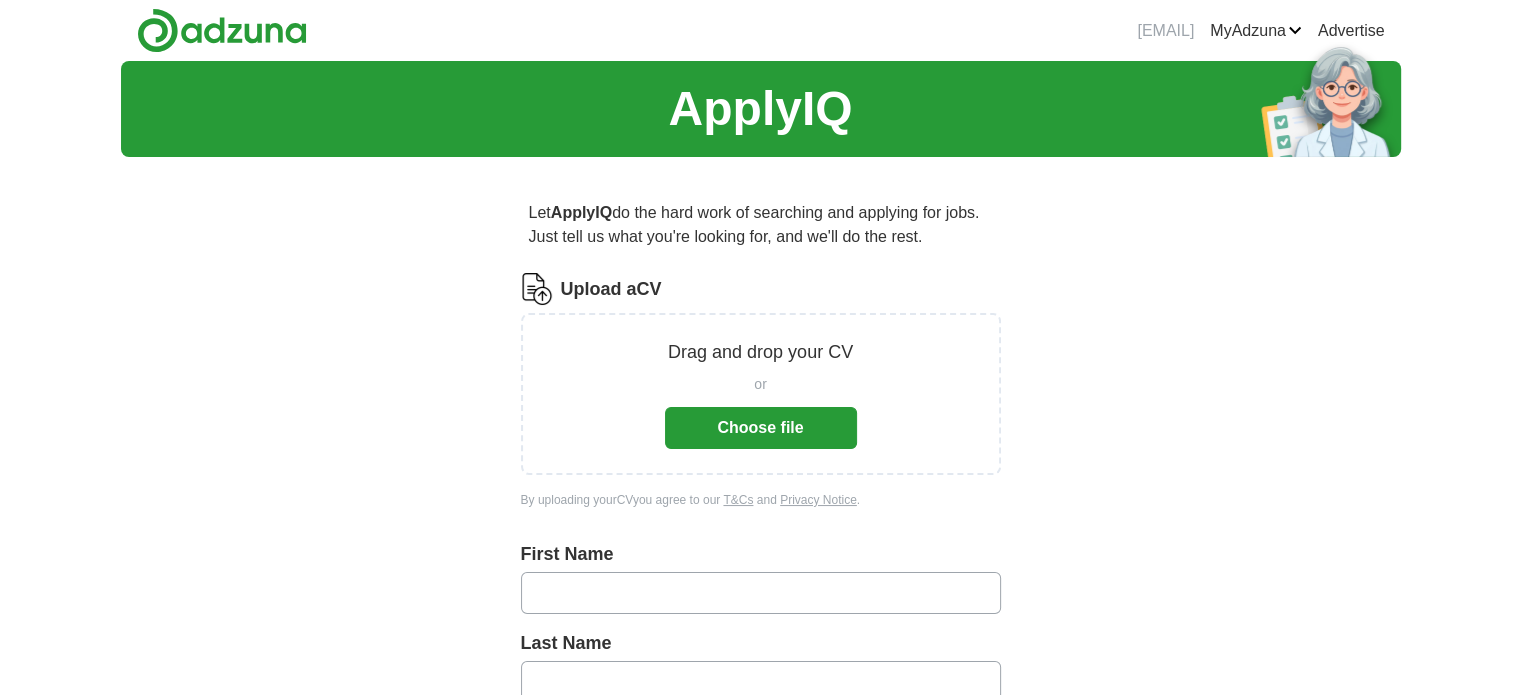 click on "Choose file" at bounding box center (761, 428) 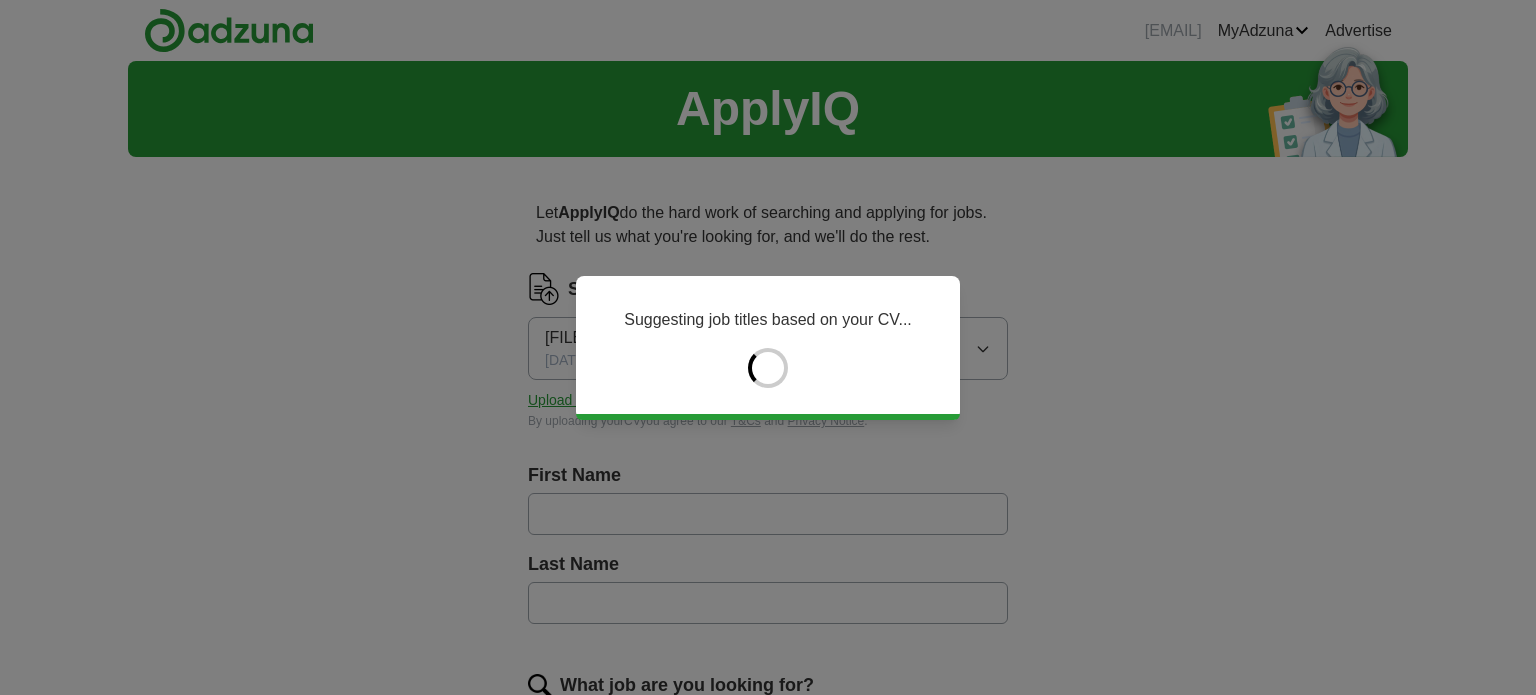 type on "*****" 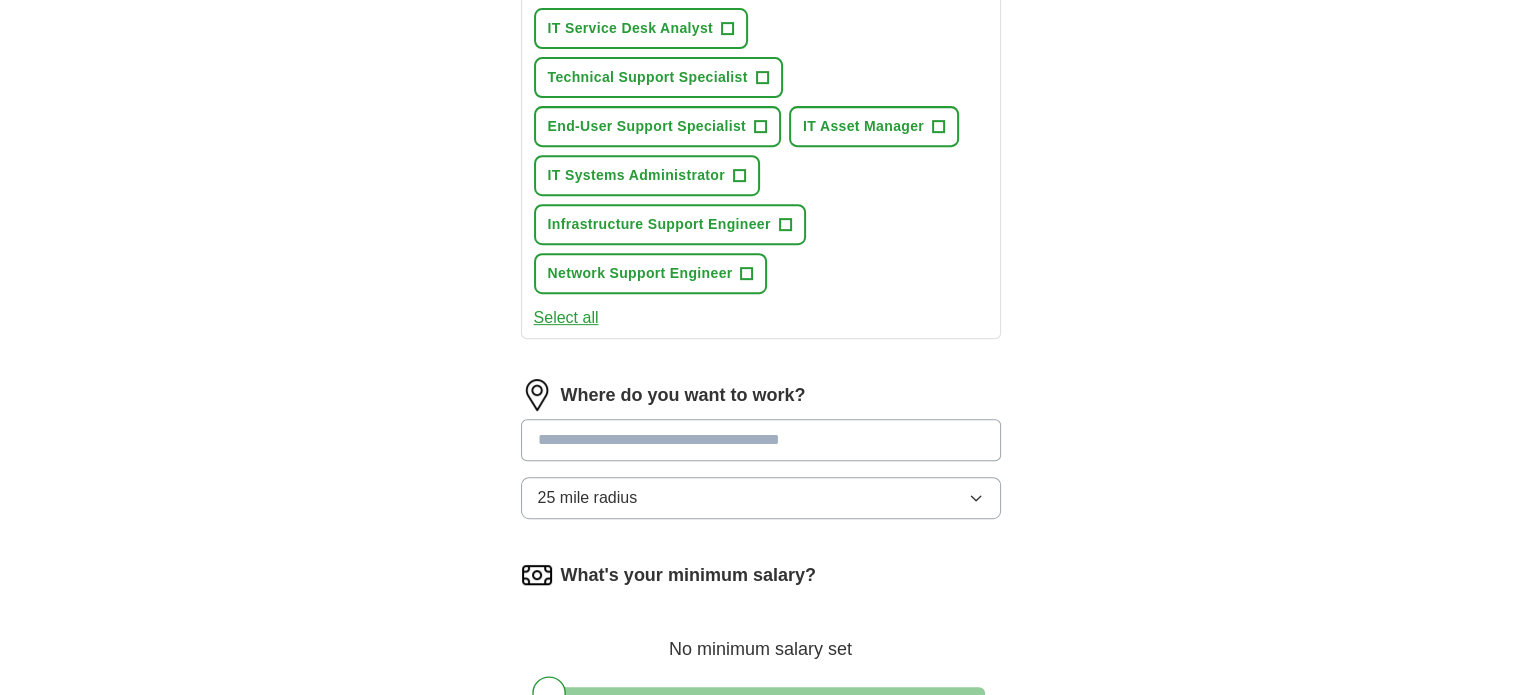 scroll, scrollTop: 851, scrollLeft: 0, axis: vertical 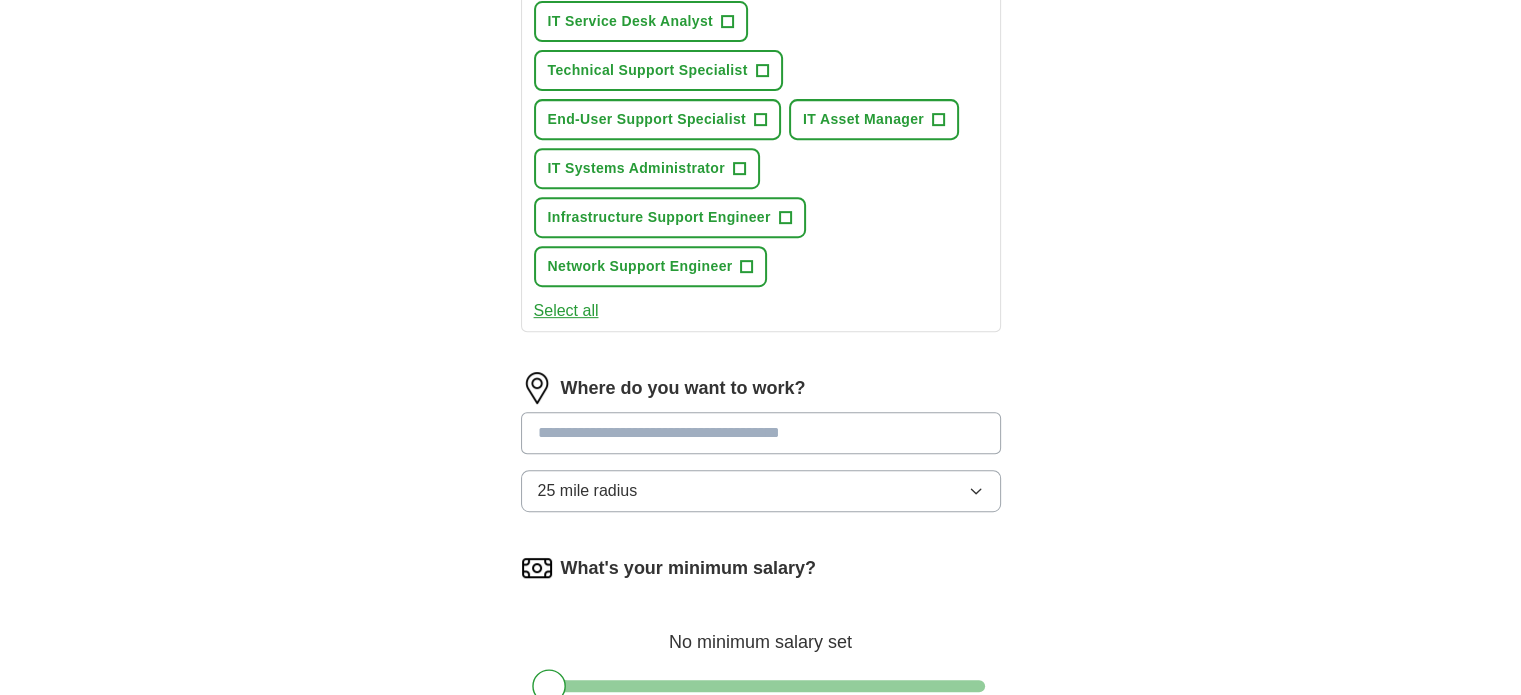 click at bounding box center (761, 433) 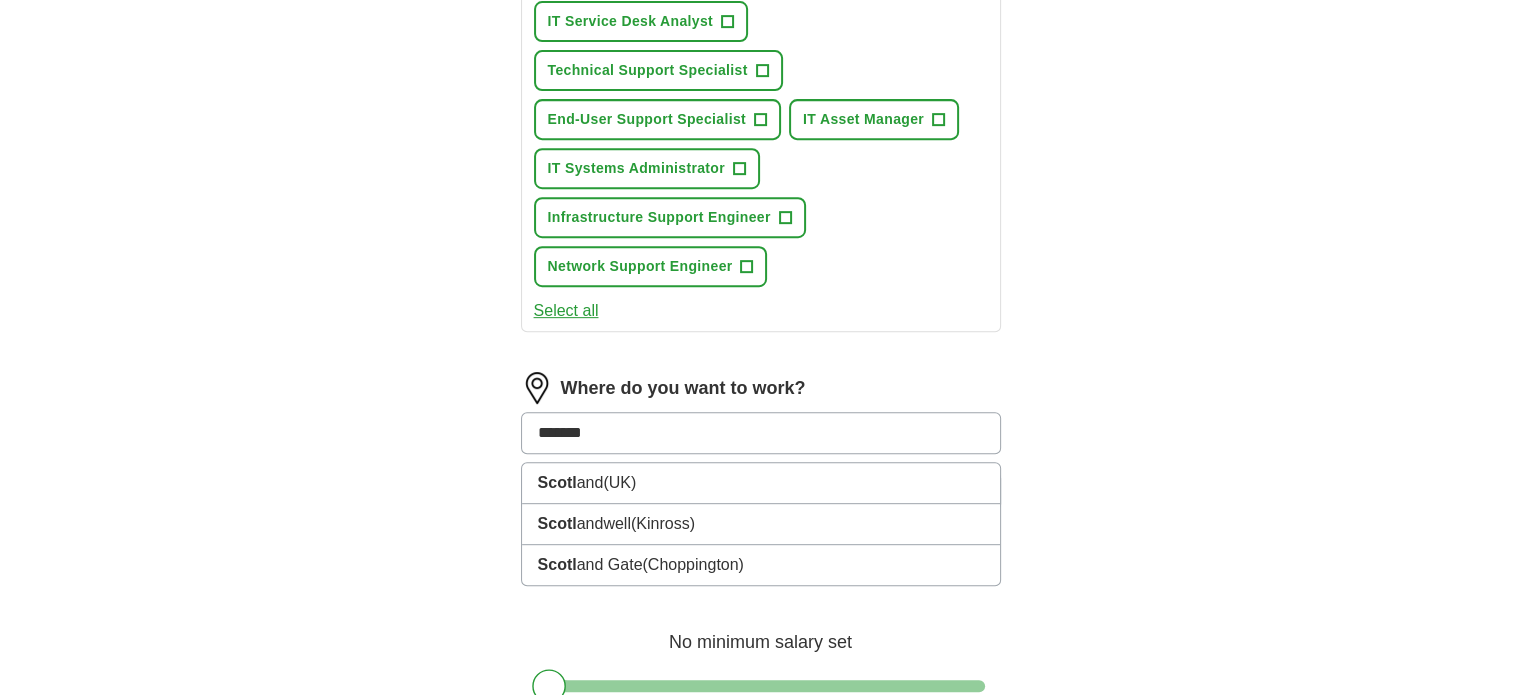 type on "********" 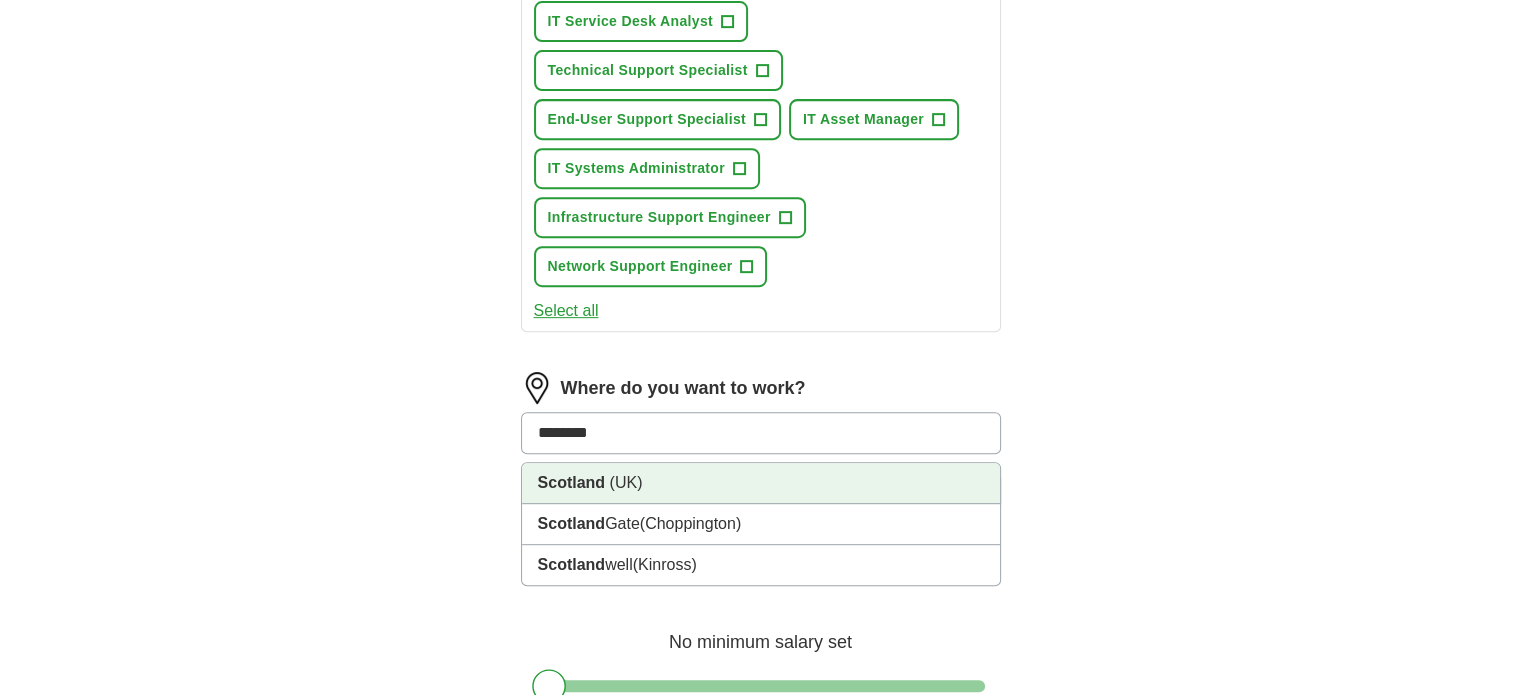 click on "[COUNTRY]" at bounding box center (572, 482) 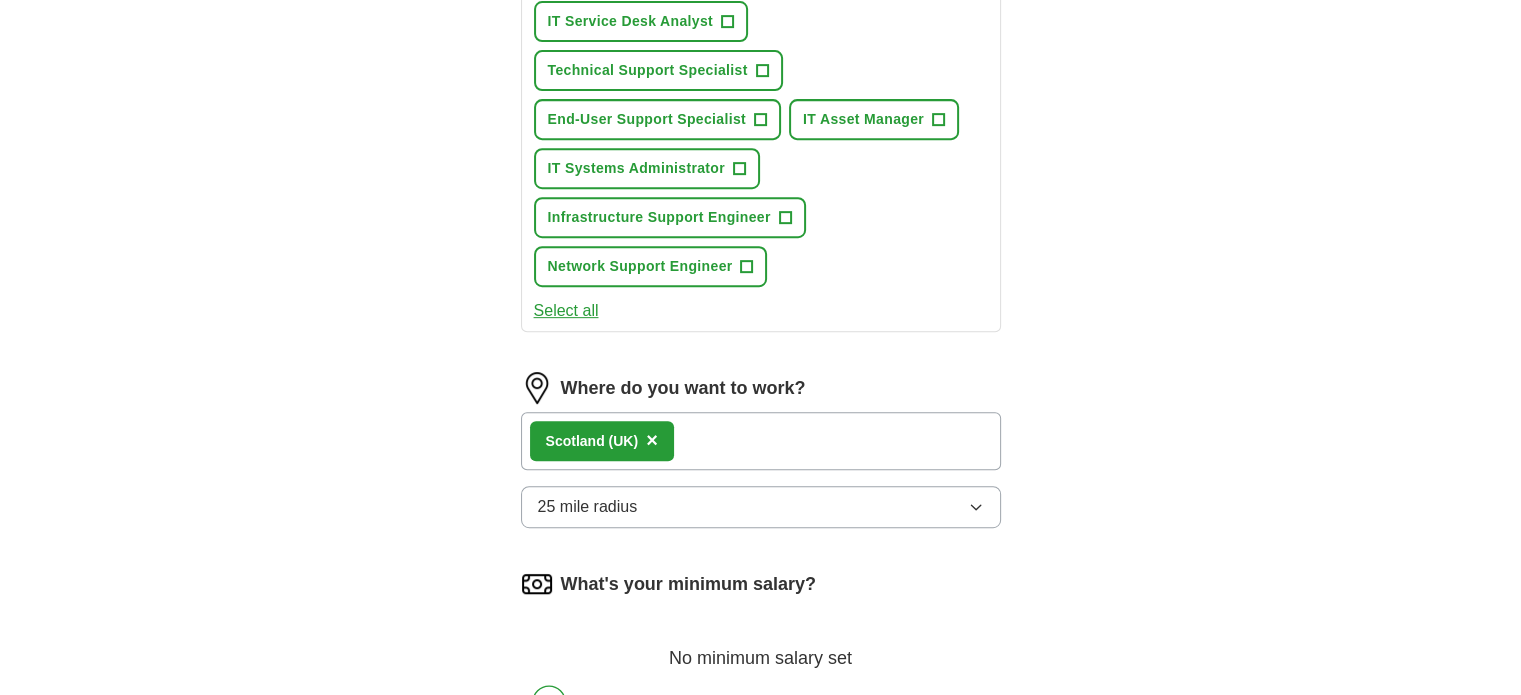click on "25 mile radius" at bounding box center (761, 507) 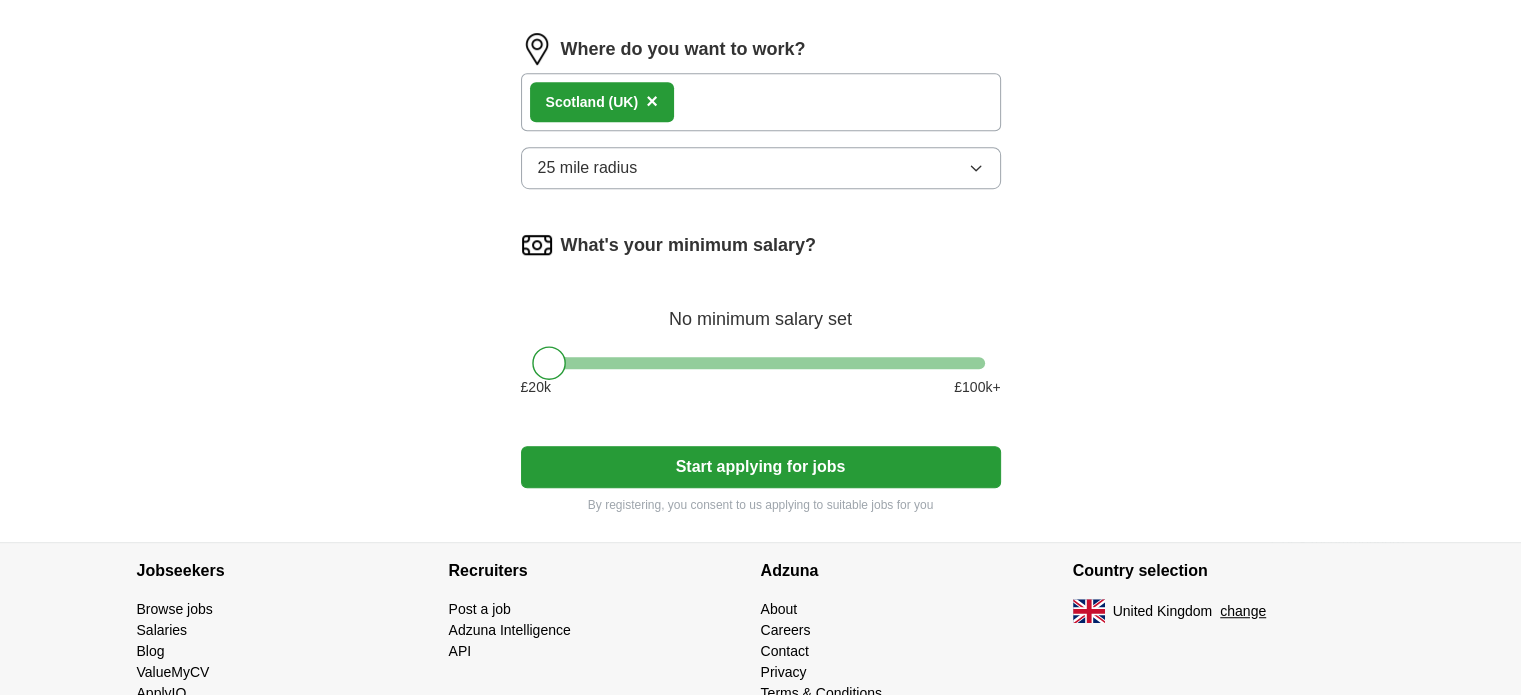 scroll, scrollTop: 1192, scrollLeft: 0, axis: vertical 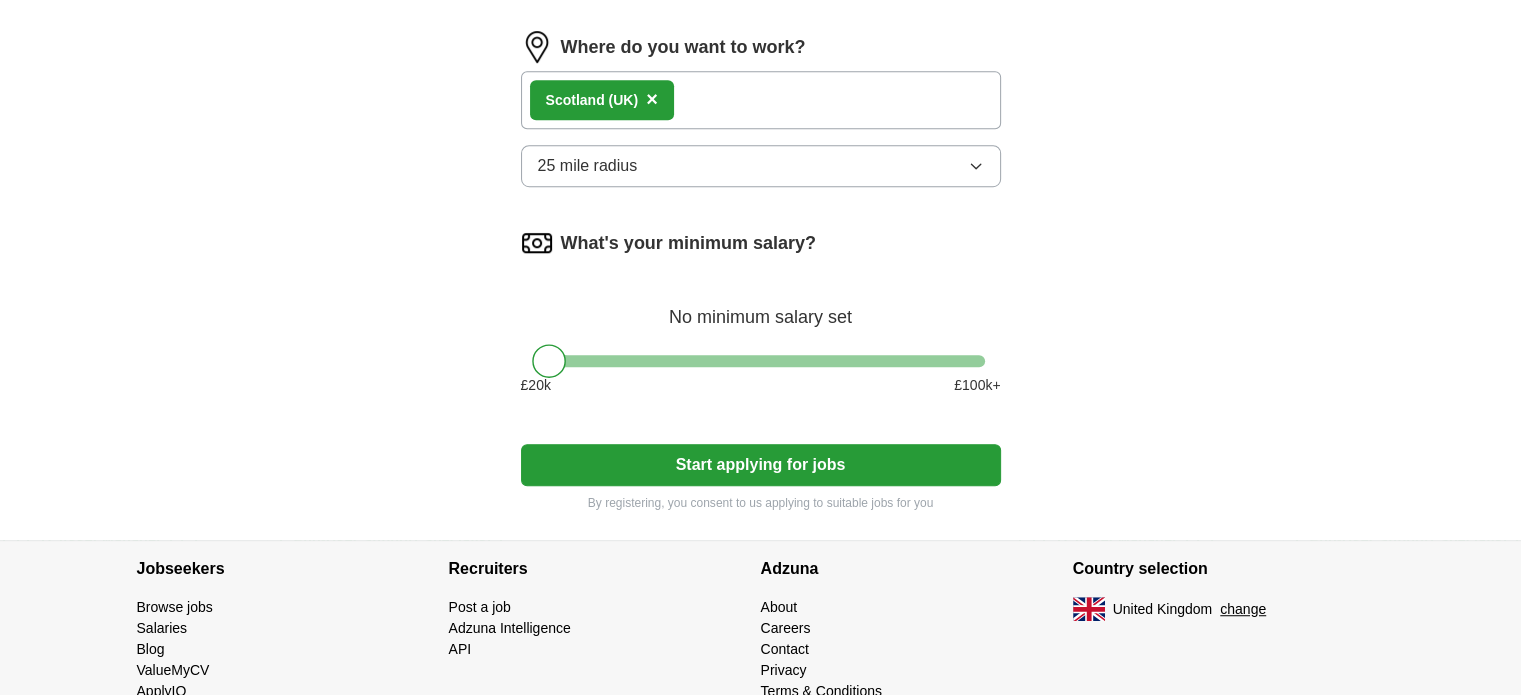 click on "25 mile radius" at bounding box center (761, 166) 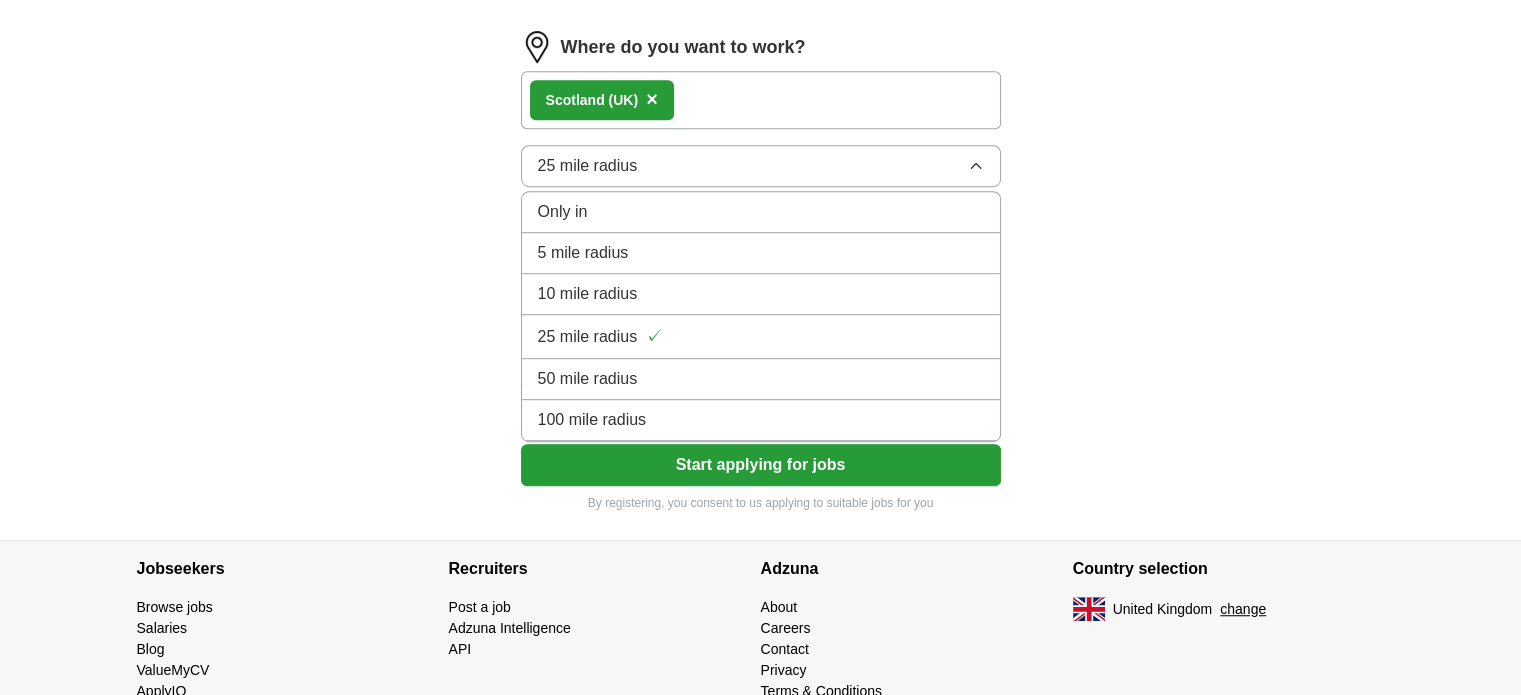 click on "100 mile radius" at bounding box center (761, 420) 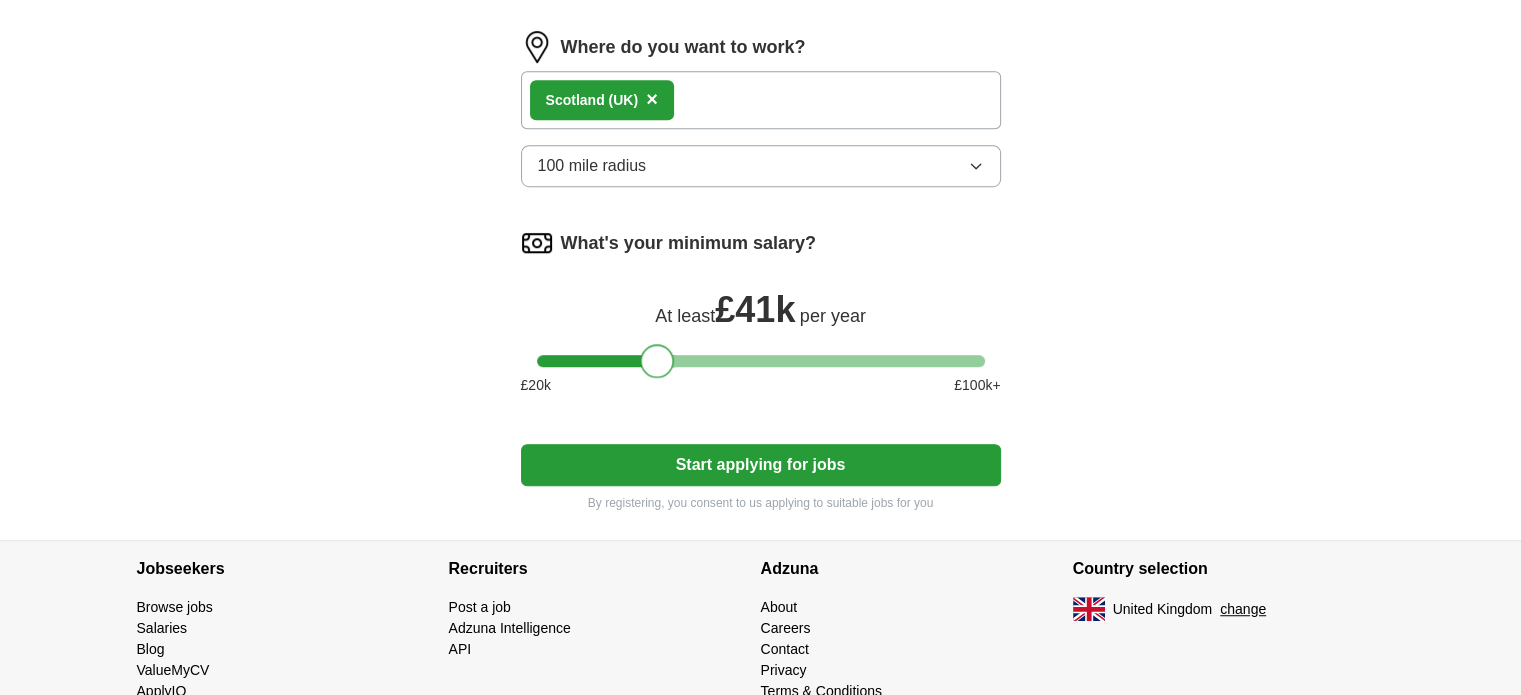 drag, startPoint x: 556, startPoint y: 361, endPoint x: 664, endPoint y: 366, distance: 108.11568 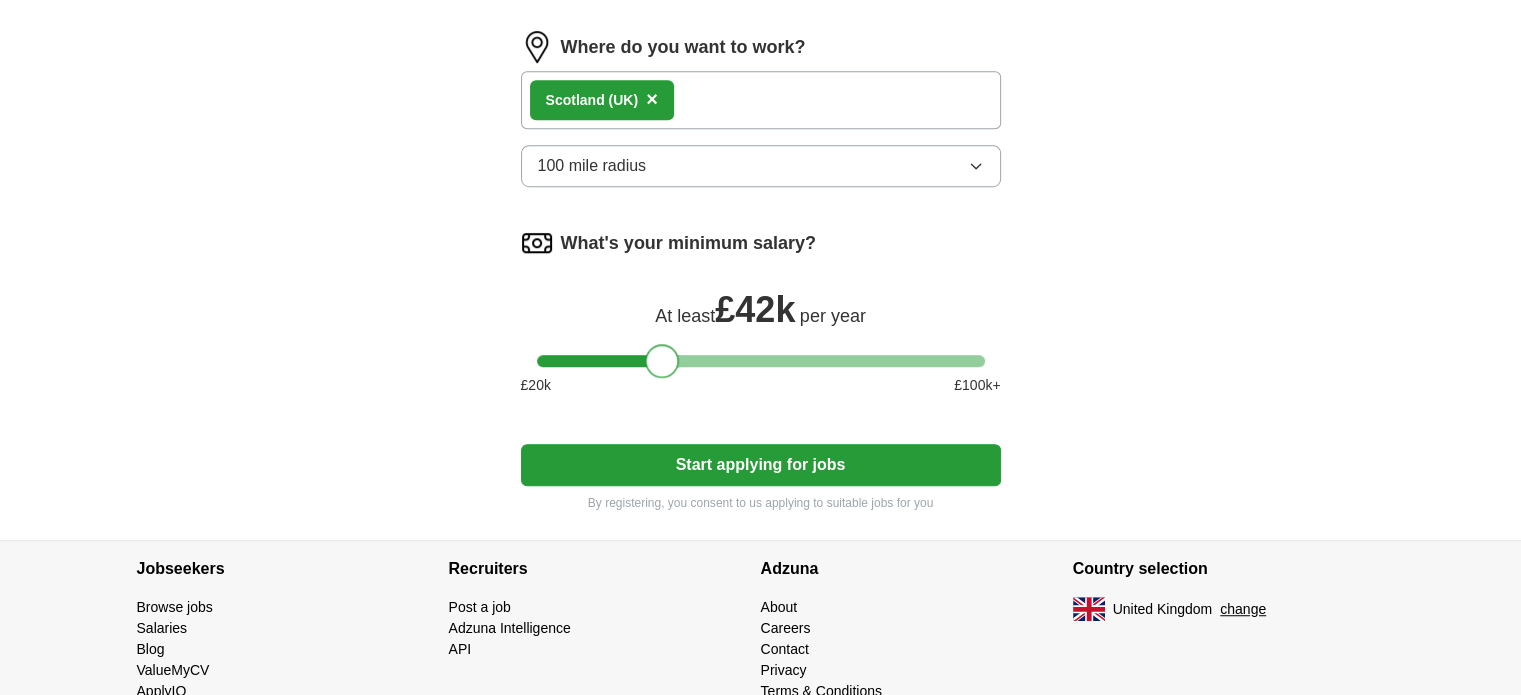 click at bounding box center (663, 361) 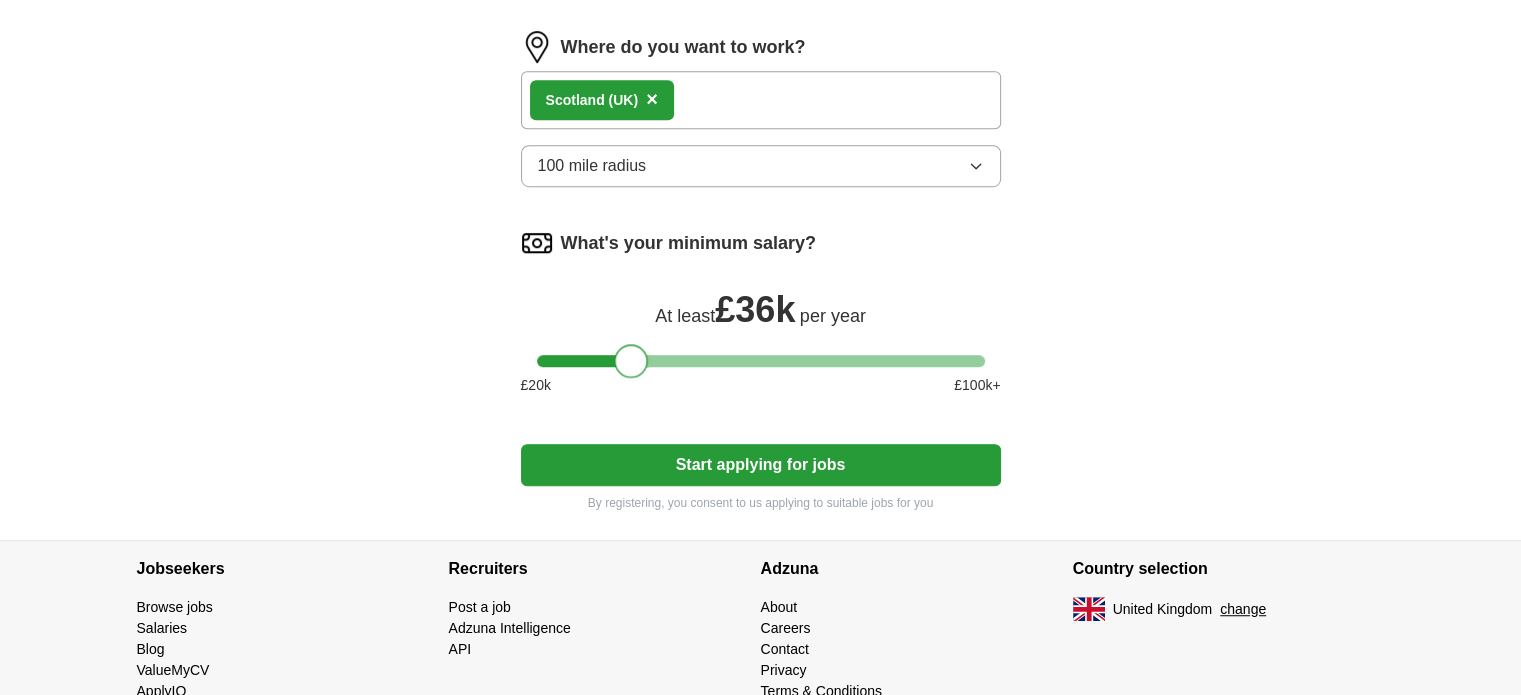 drag, startPoint x: 669, startPoint y: 352, endPoint x: 638, endPoint y: 354, distance: 31.06445 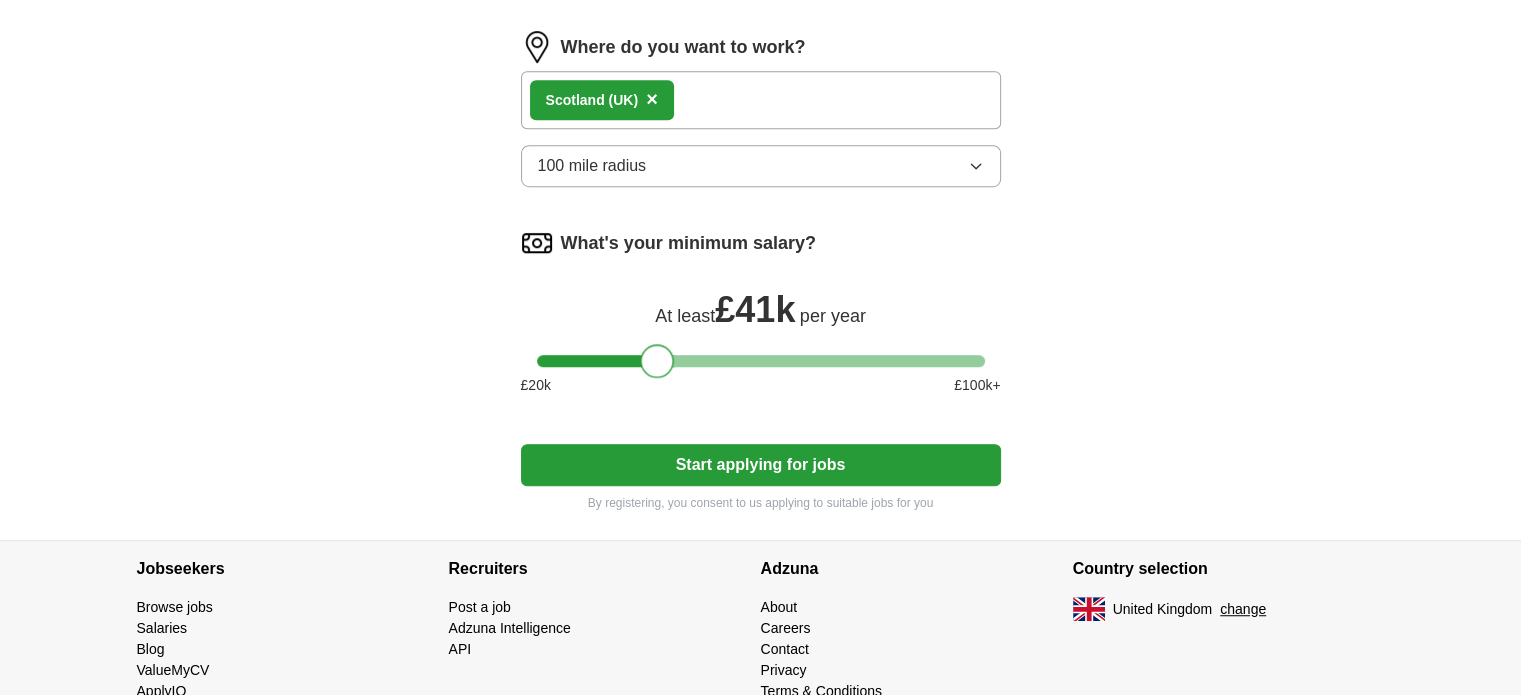 drag, startPoint x: 637, startPoint y: 351, endPoint x: 663, endPoint y: 352, distance: 26.019224 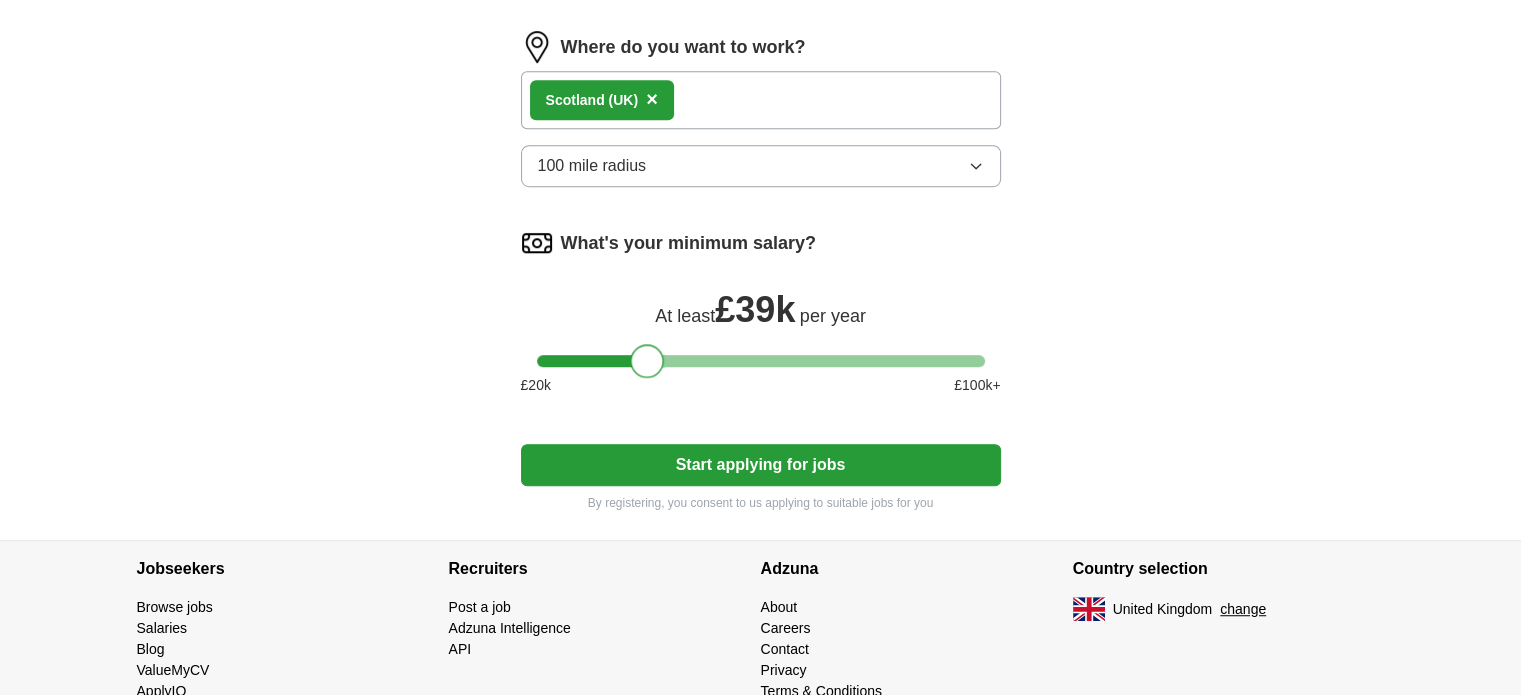 drag, startPoint x: 661, startPoint y: 353, endPoint x: 649, endPoint y: 355, distance: 12.165525 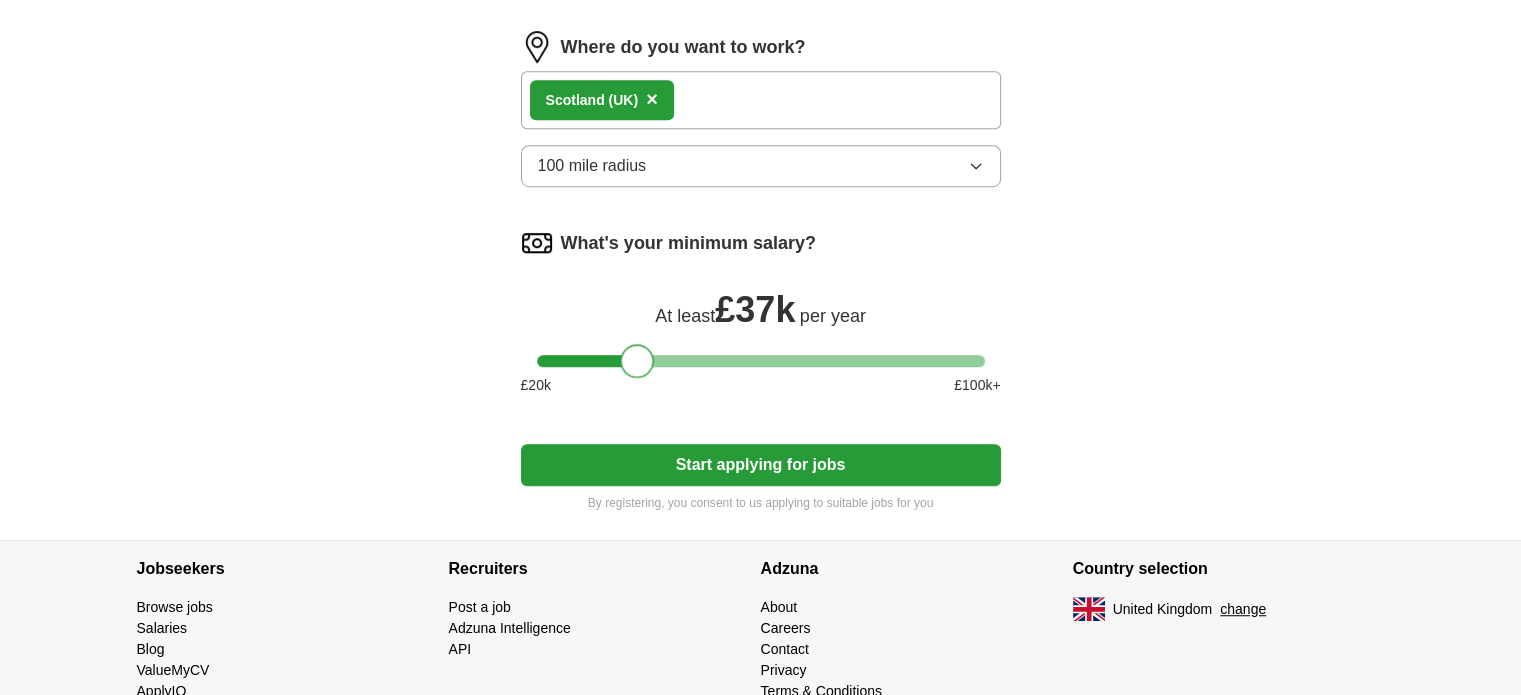click at bounding box center (637, 361) 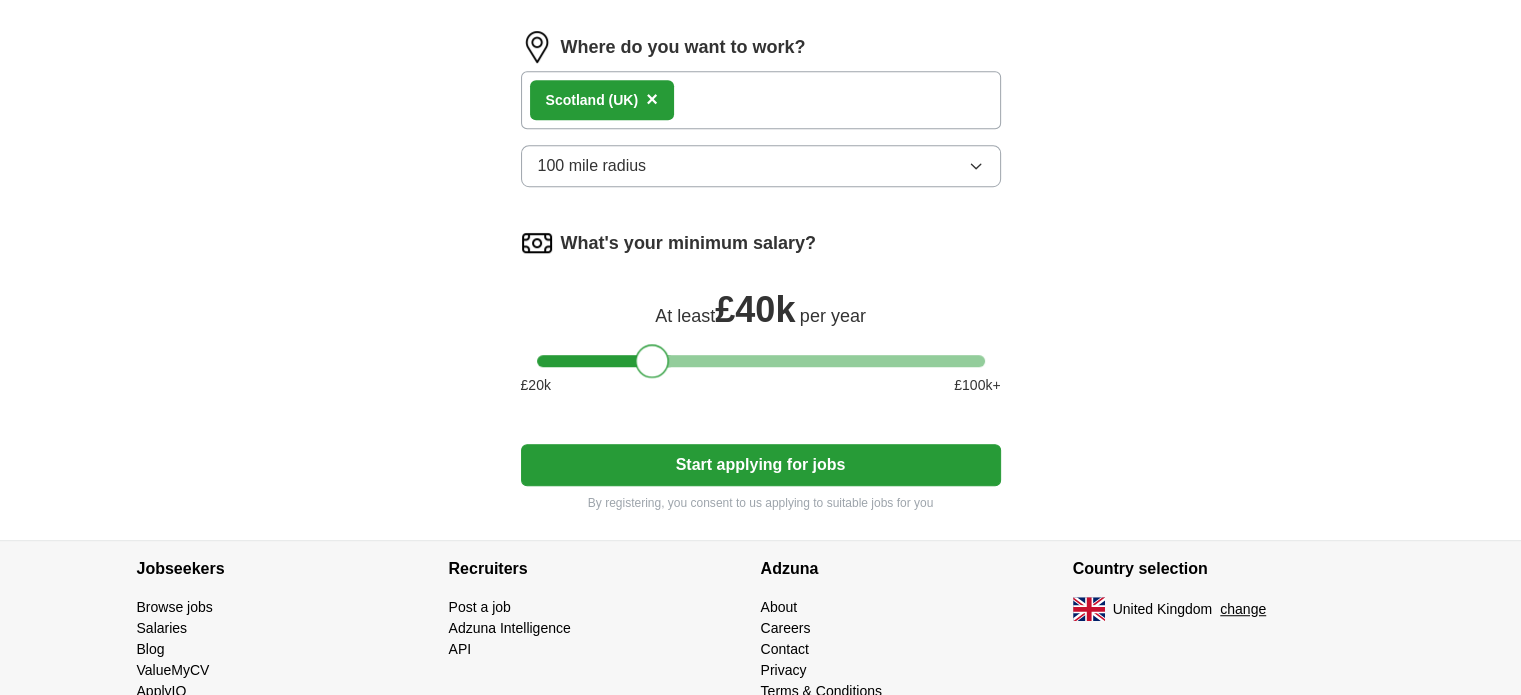 drag, startPoint x: 634, startPoint y: 344, endPoint x: 648, endPoint y: 347, distance: 14.3178215 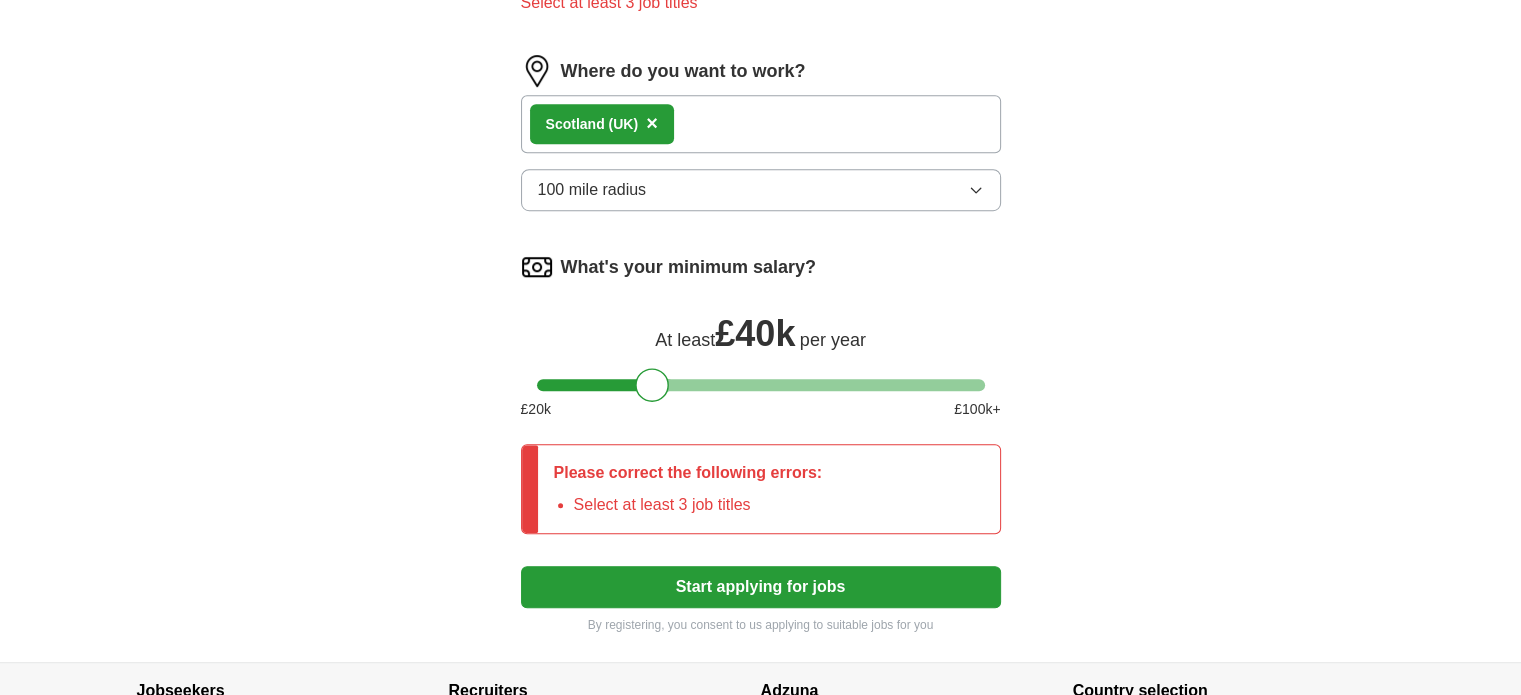 scroll, scrollTop: 1216, scrollLeft: 0, axis: vertical 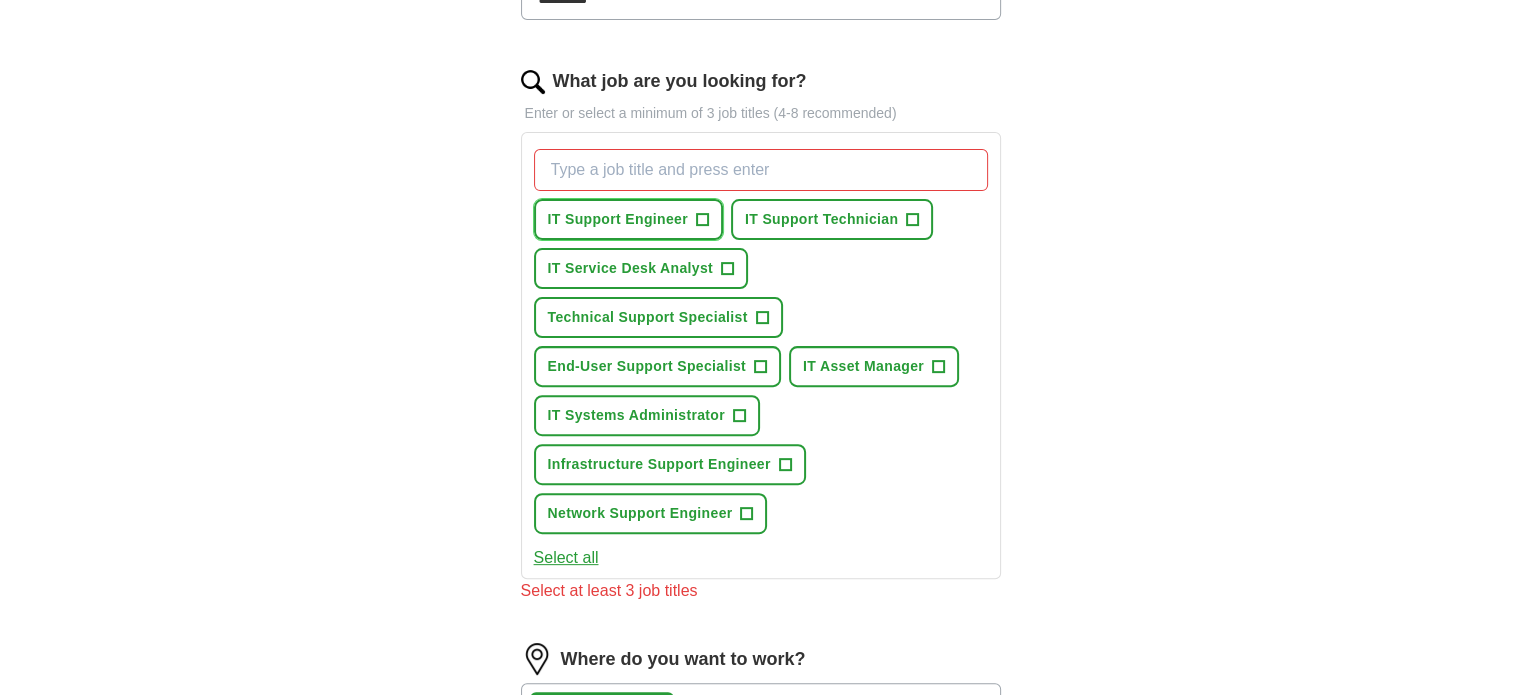 click on "+" at bounding box center [702, 220] 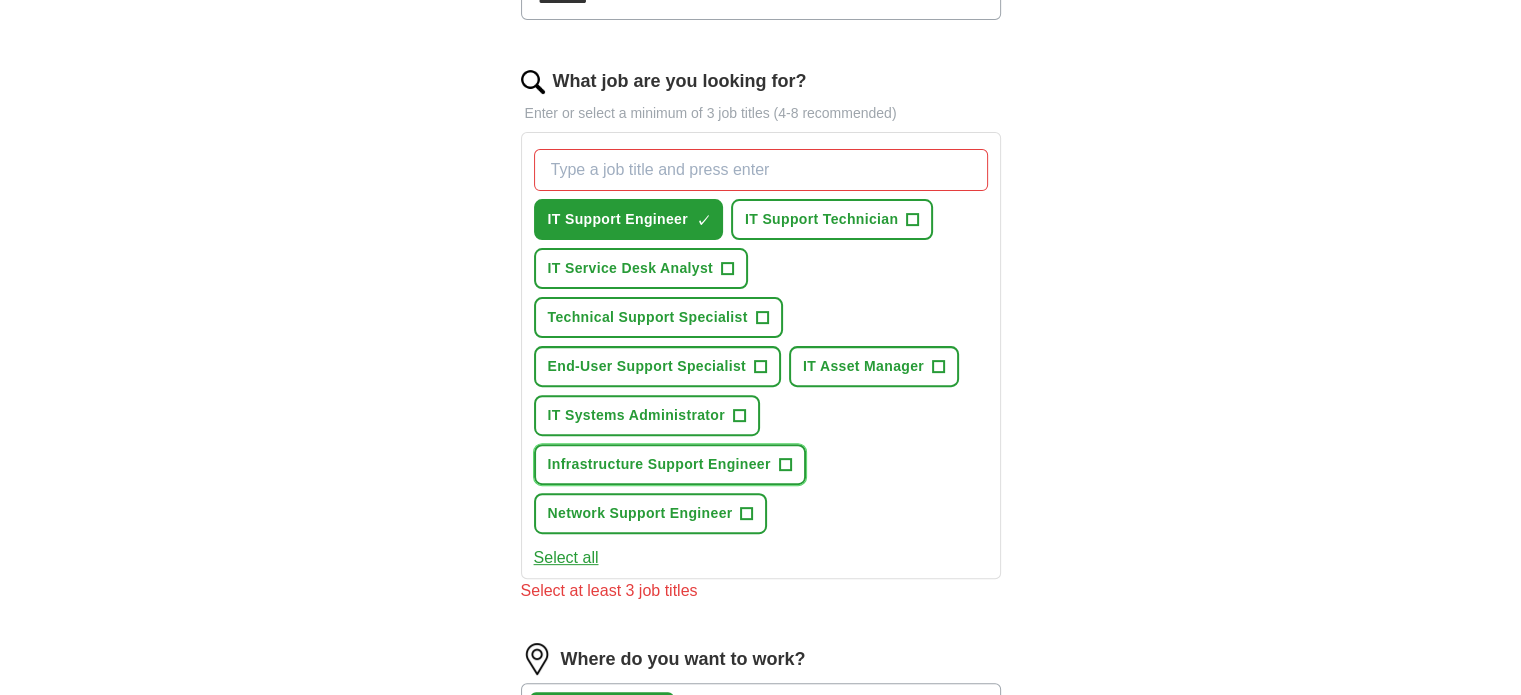 click on "+" at bounding box center [785, 465] 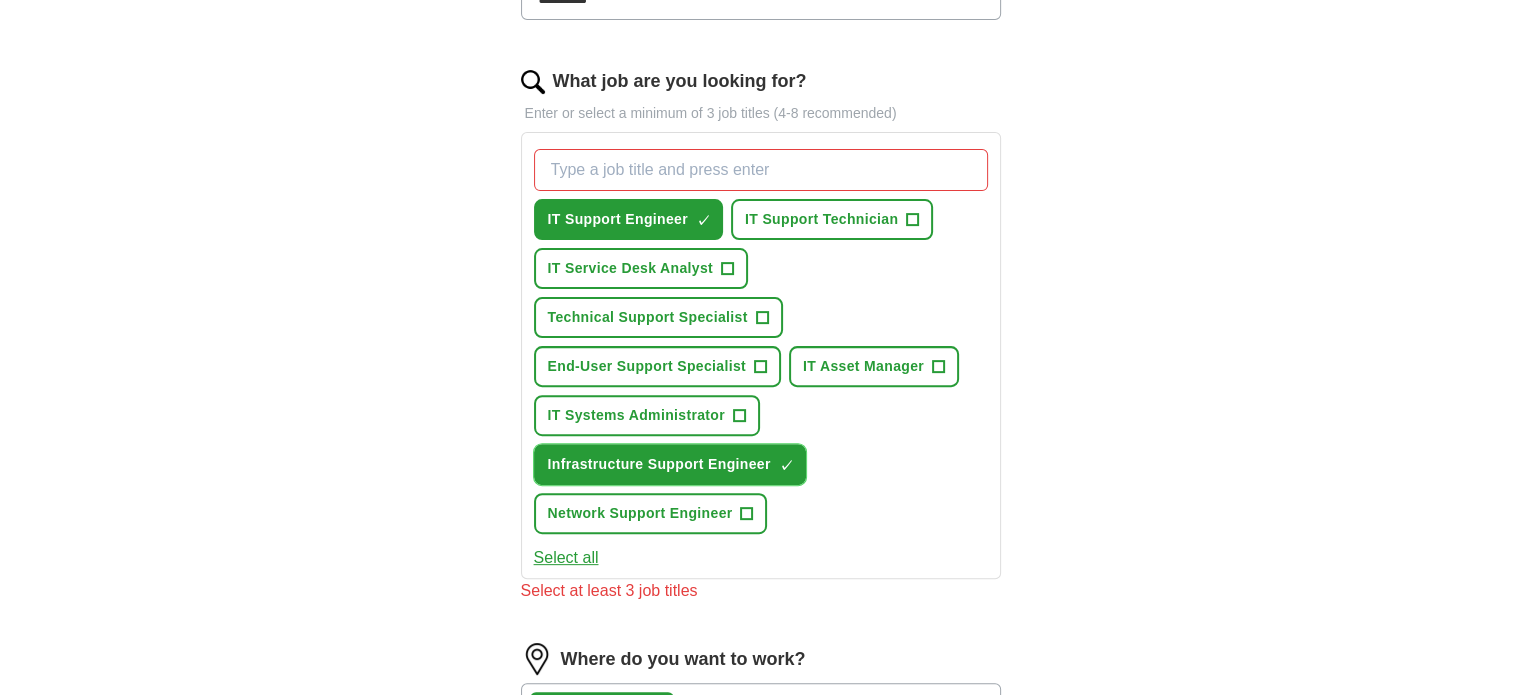 click on "✓ ×" at bounding box center [785, 465] 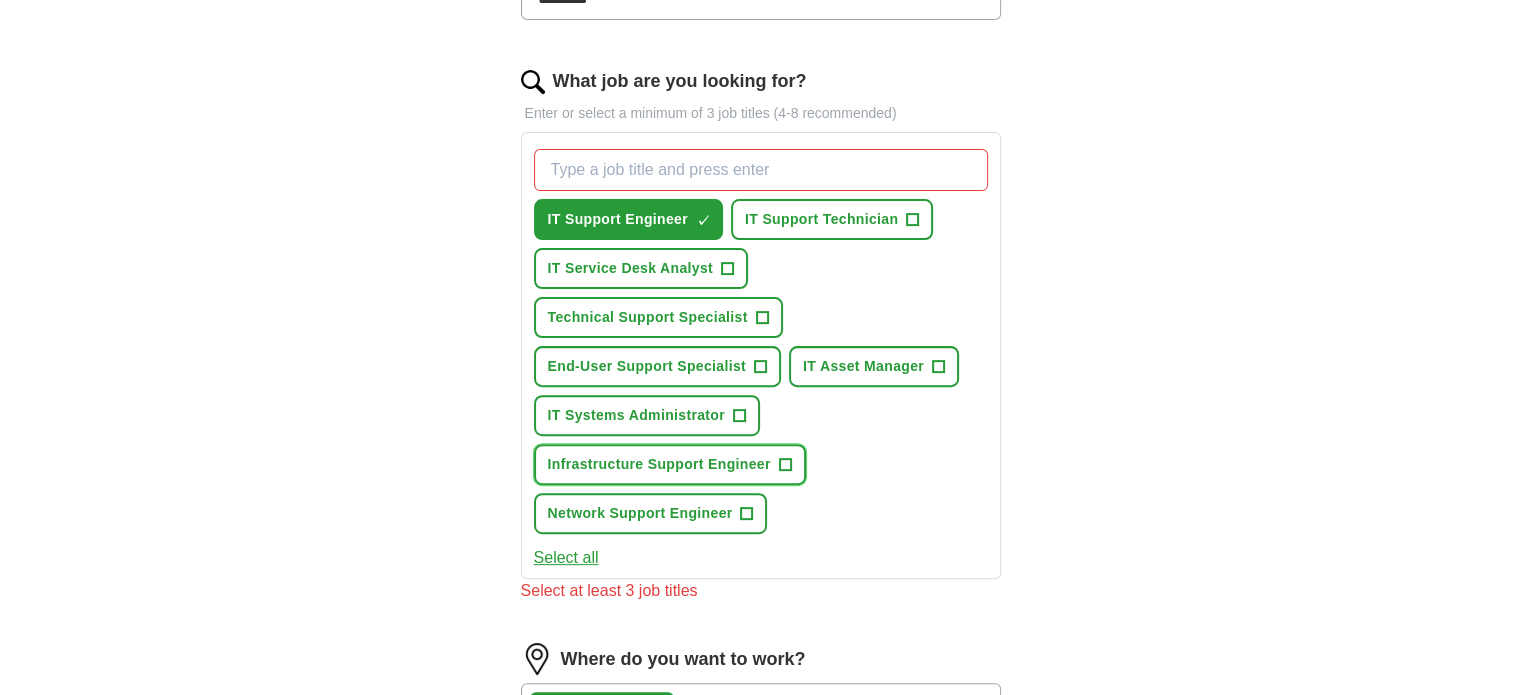 click on "+" at bounding box center [785, 465] 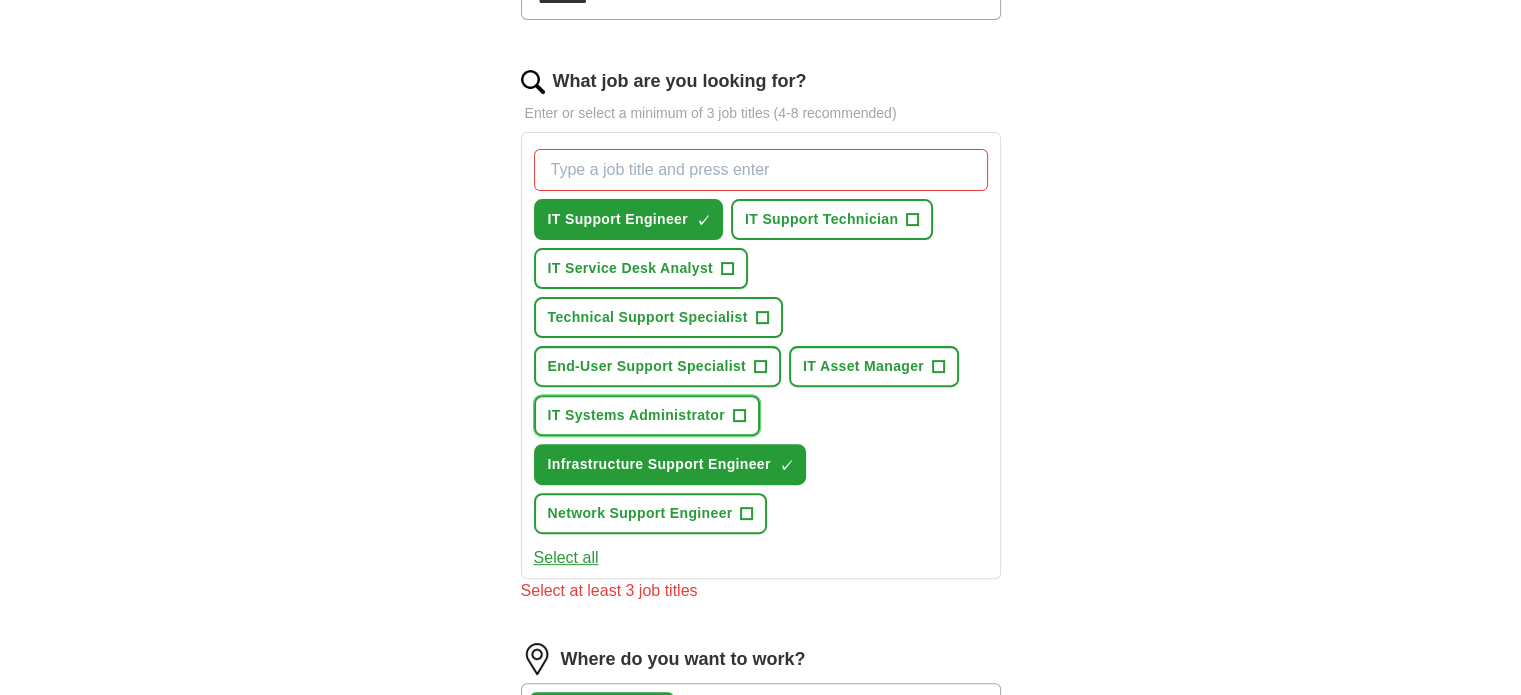 click on "+" at bounding box center (739, 416) 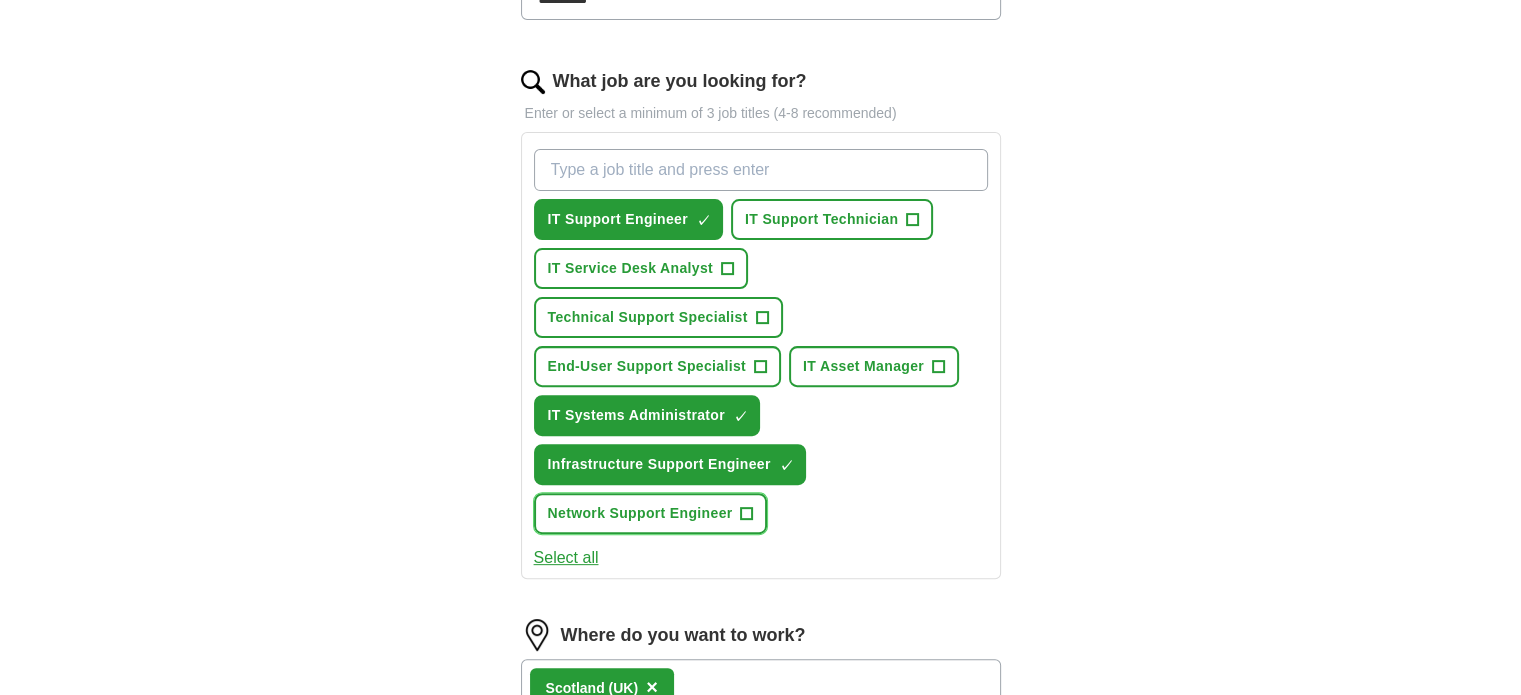 click on "+" at bounding box center [747, 514] 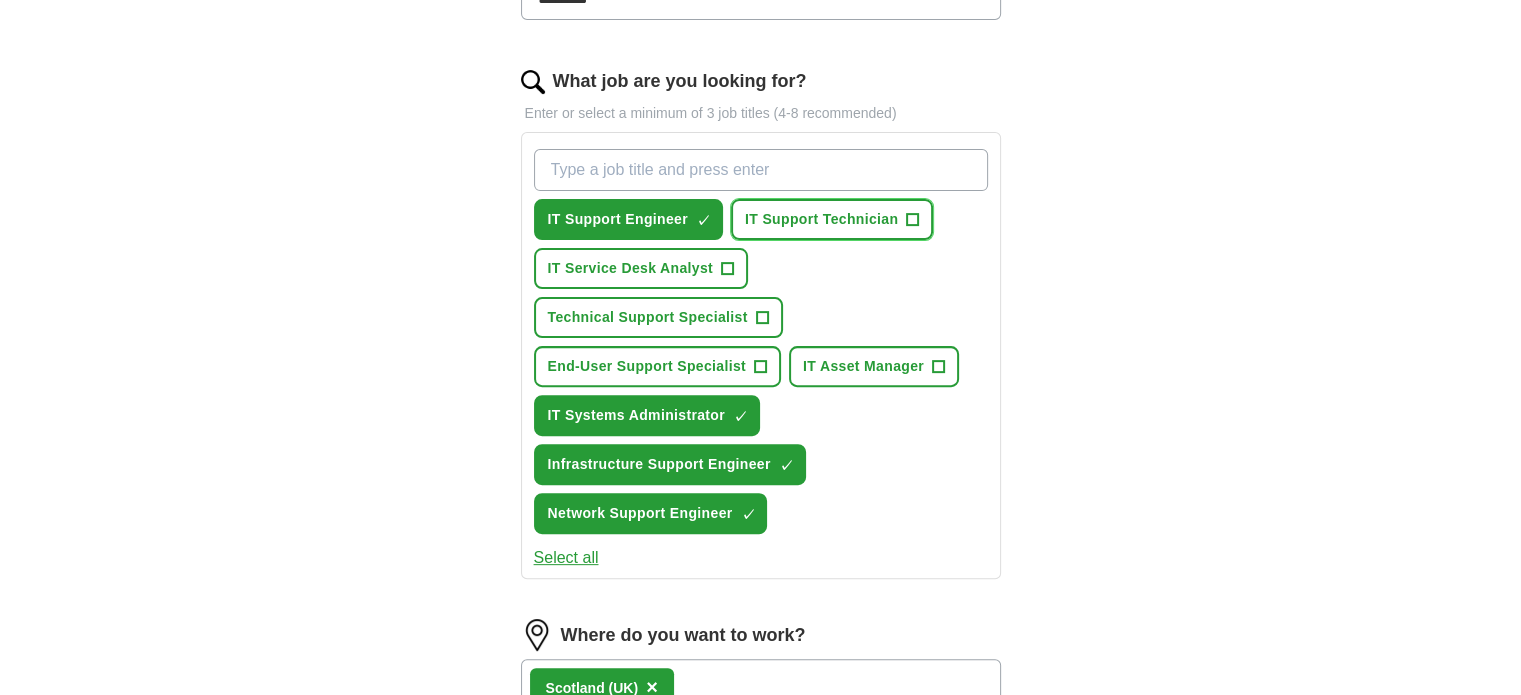 click on "+" at bounding box center [913, 220] 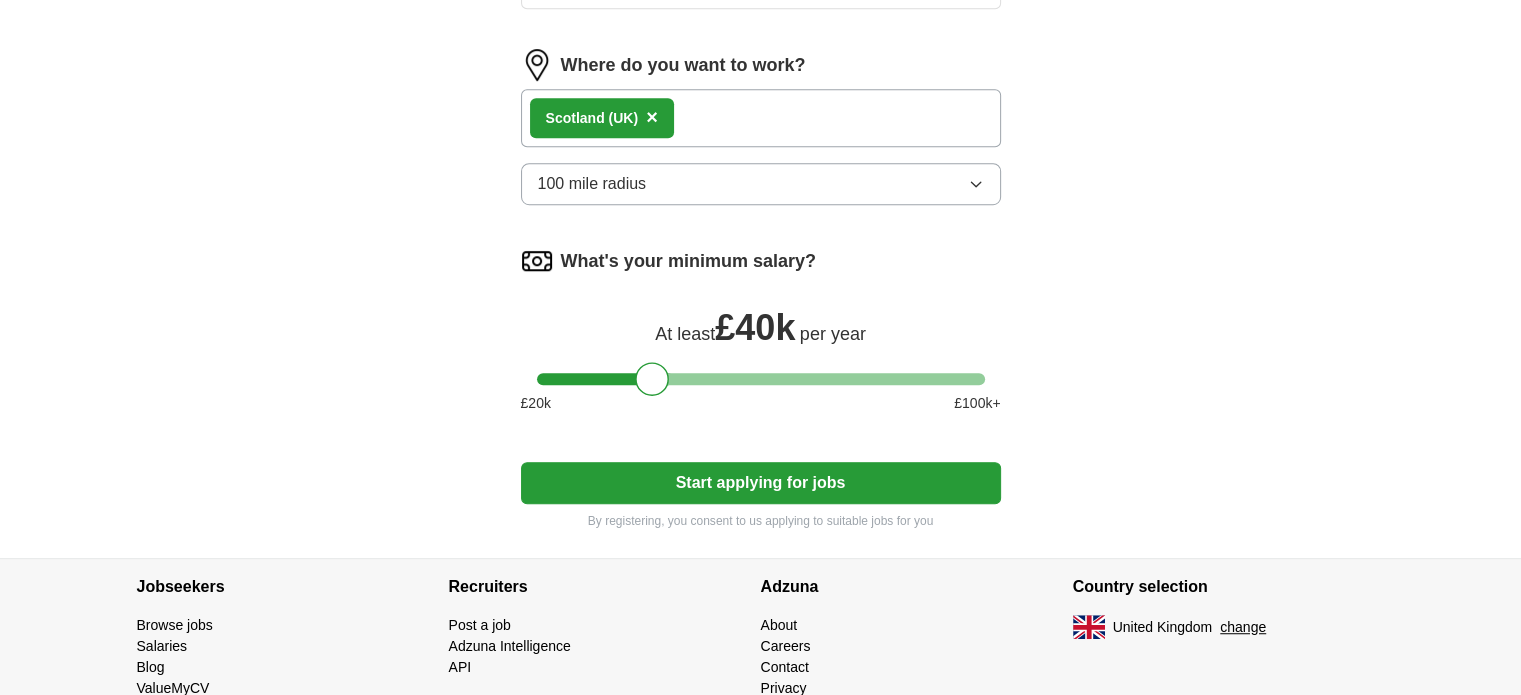 scroll, scrollTop: 1193, scrollLeft: 0, axis: vertical 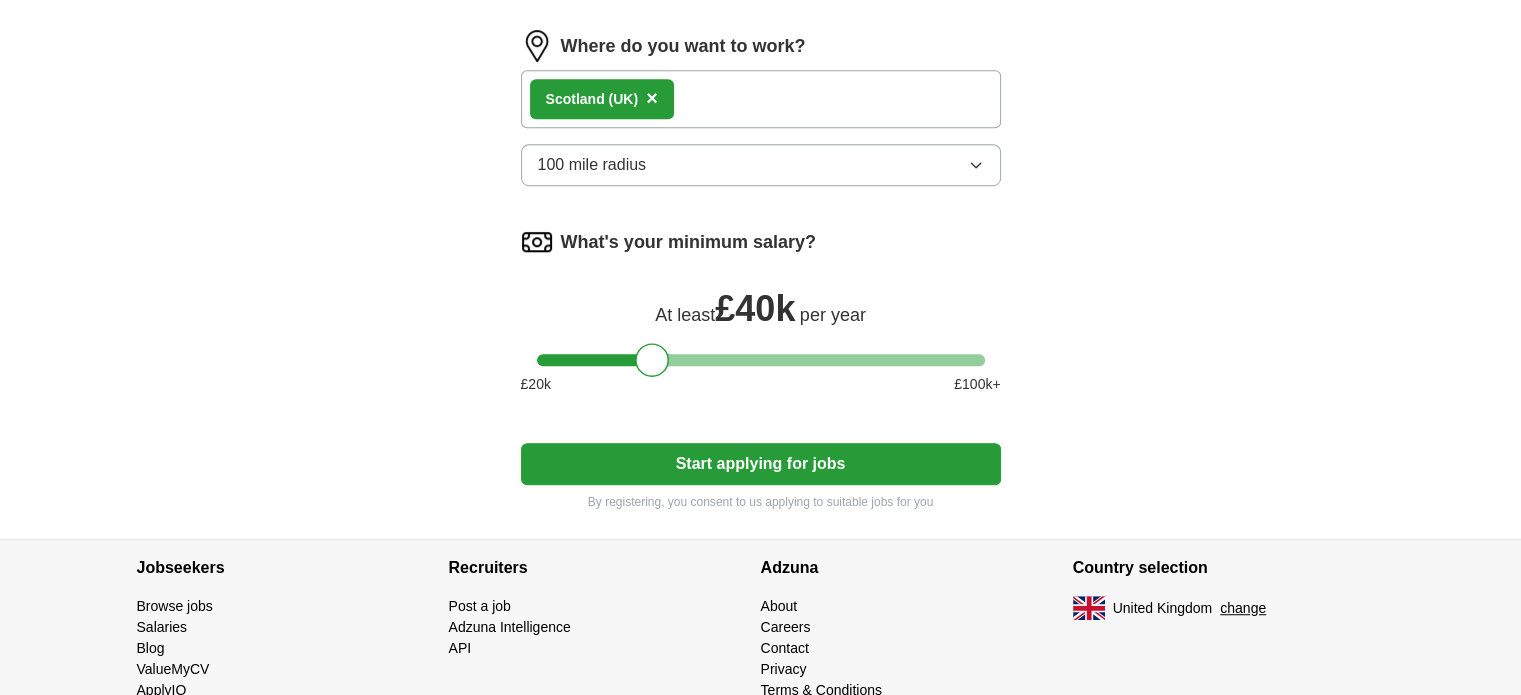 click on "Start applying for jobs" at bounding box center (761, 464) 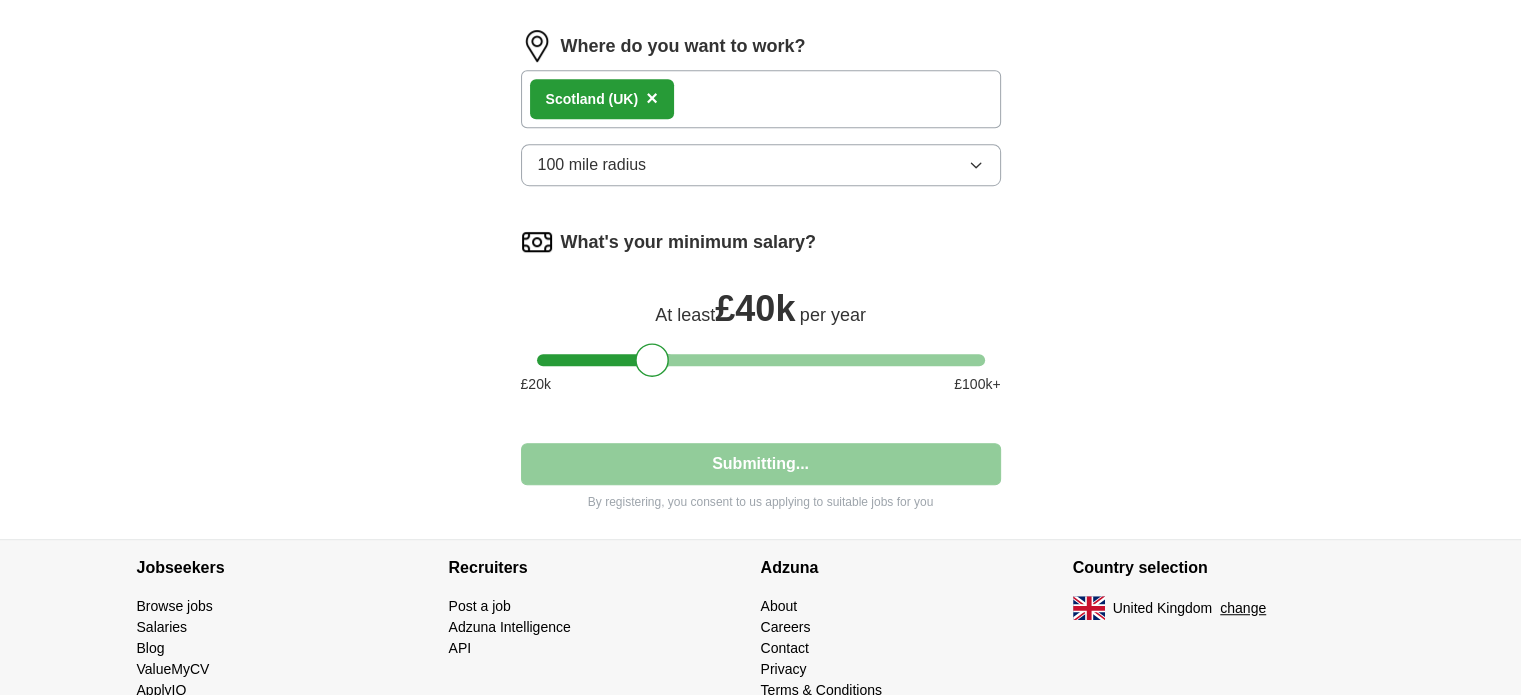 select on "**" 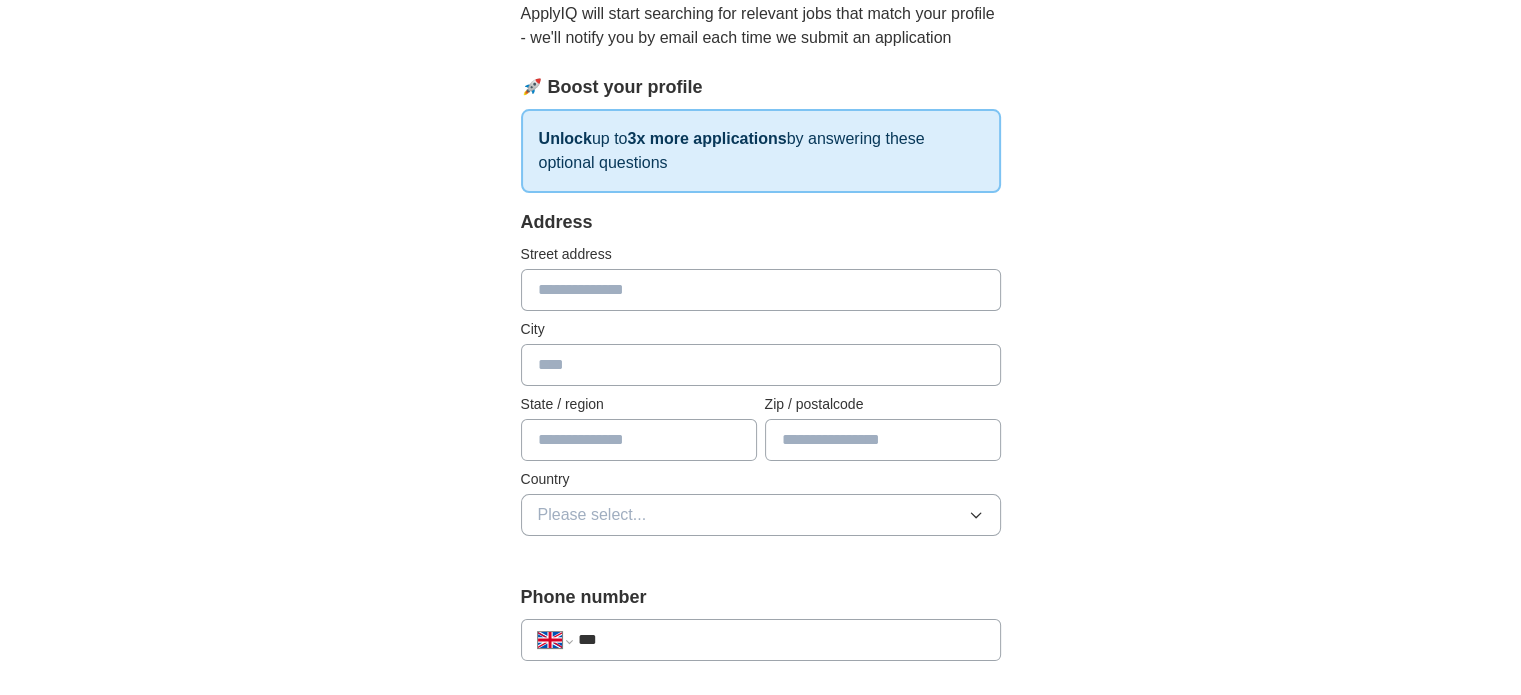 scroll, scrollTop: 0, scrollLeft: 0, axis: both 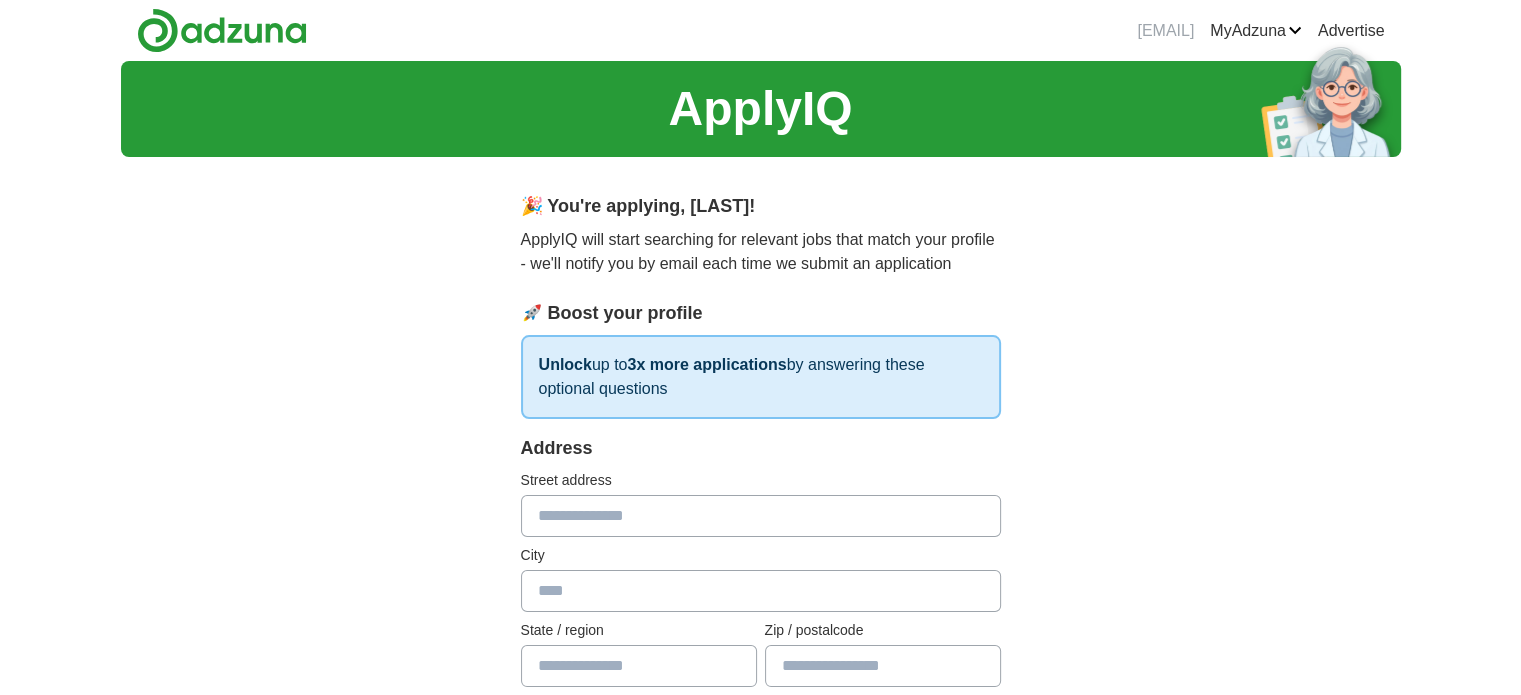 click at bounding box center (761, 516) 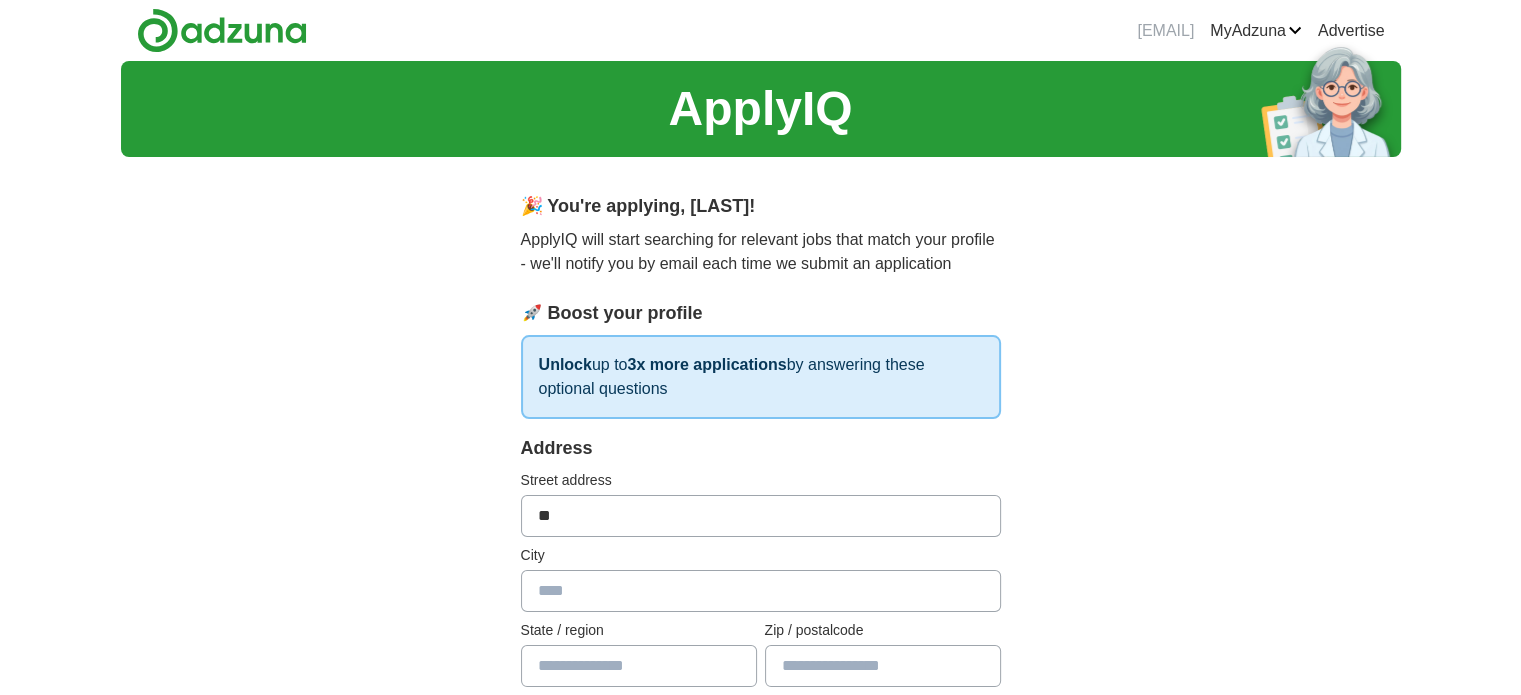 type on "*" 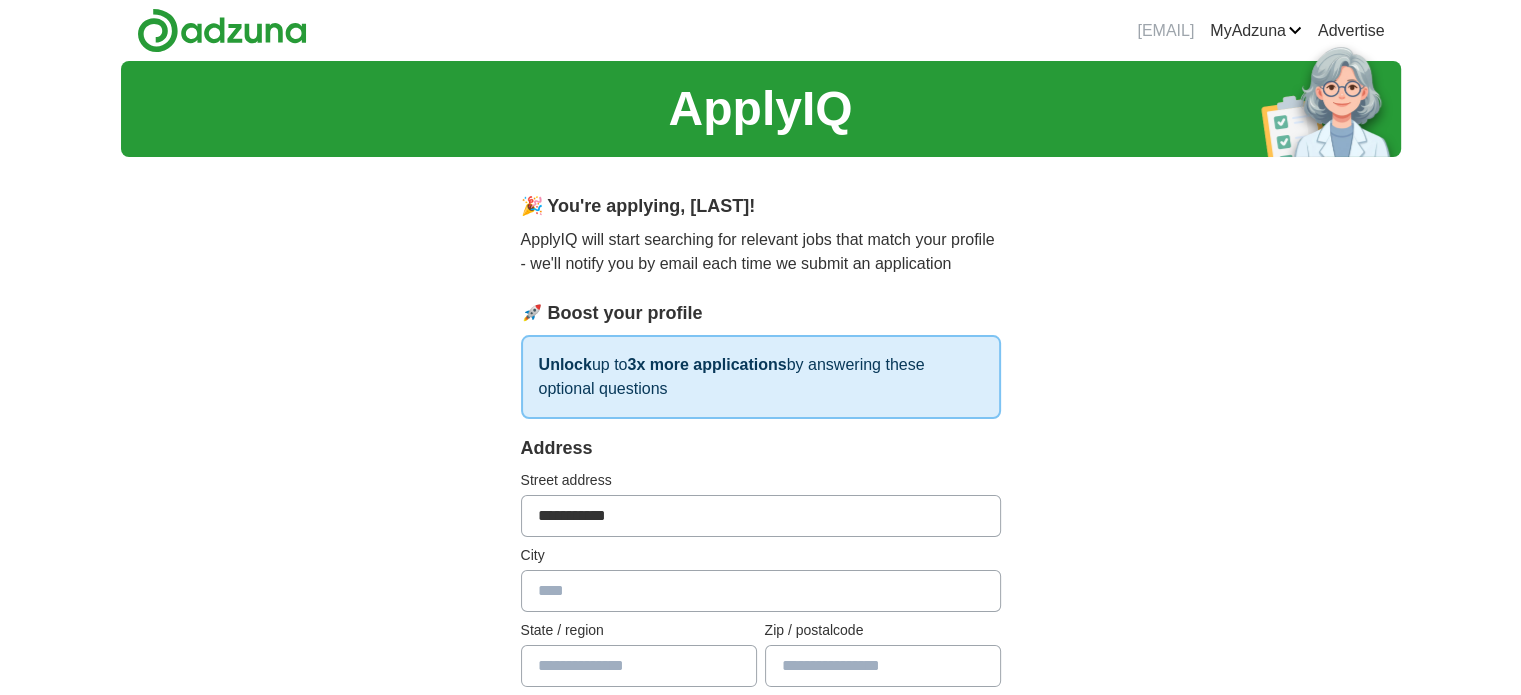 type on "**********" 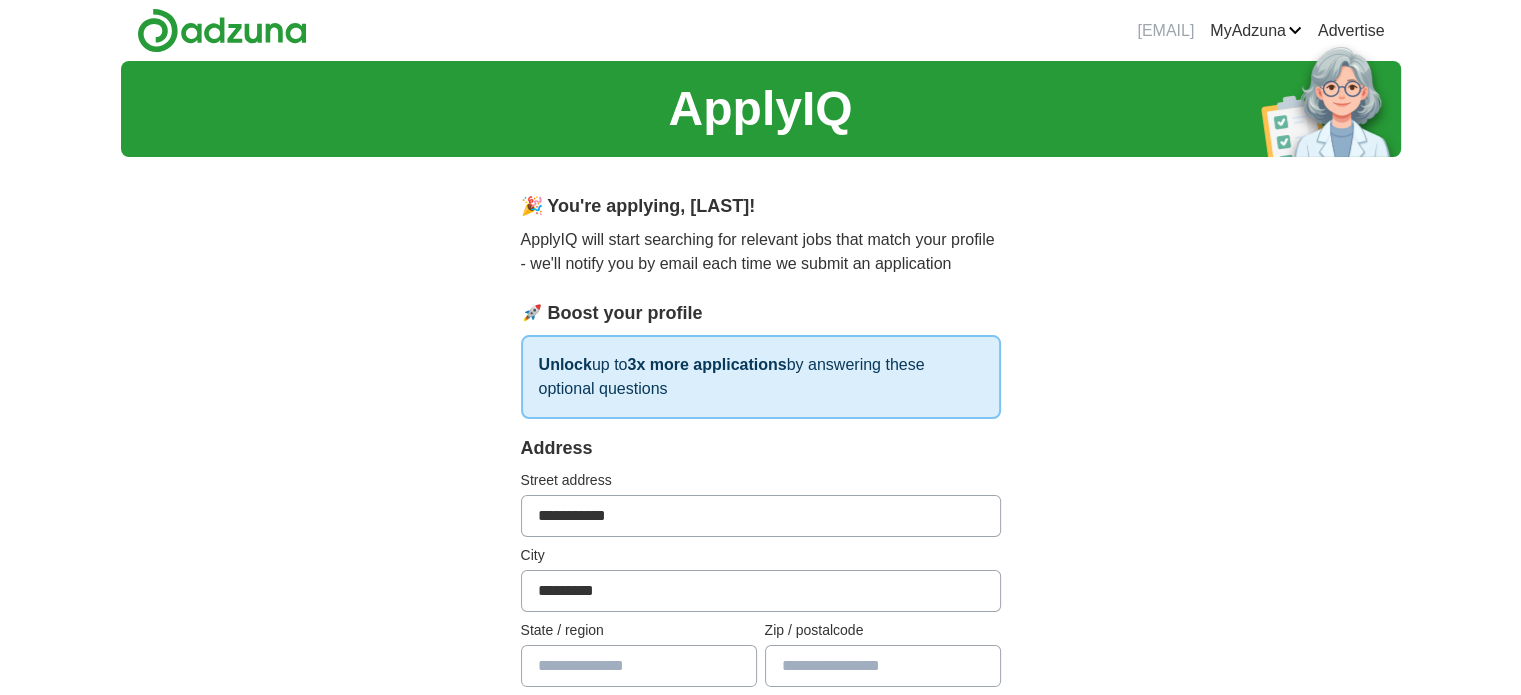 type on "*********" 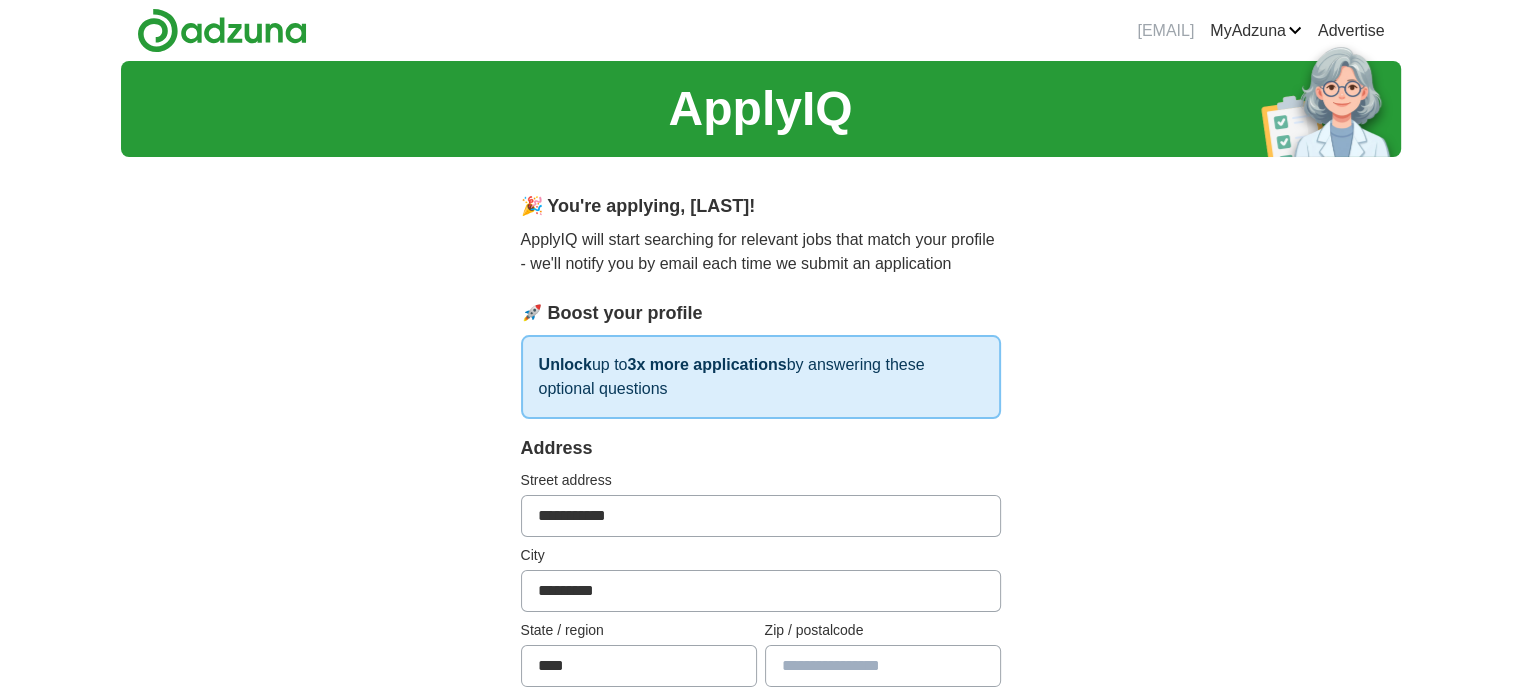 type on "****" 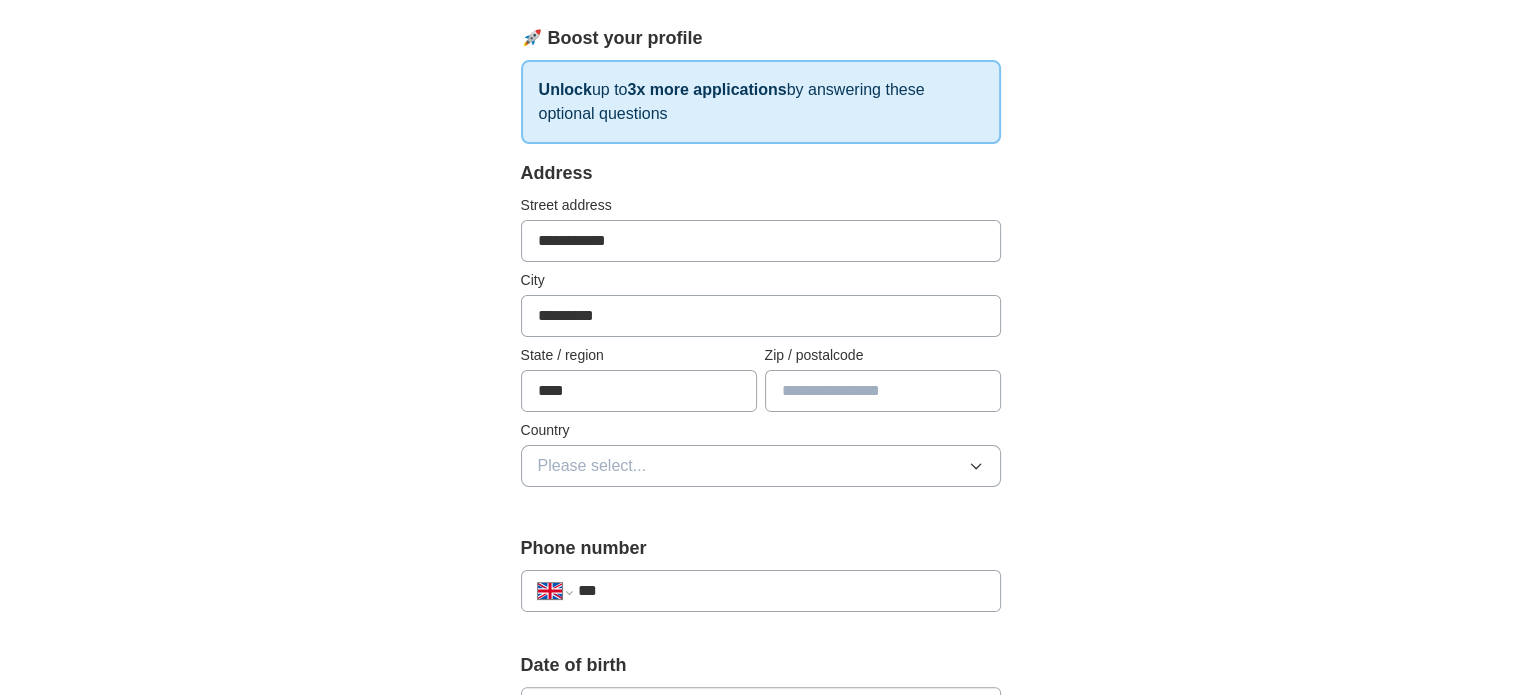 scroll, scrollTop: 290, scrollLeft: 0, axis: vertical 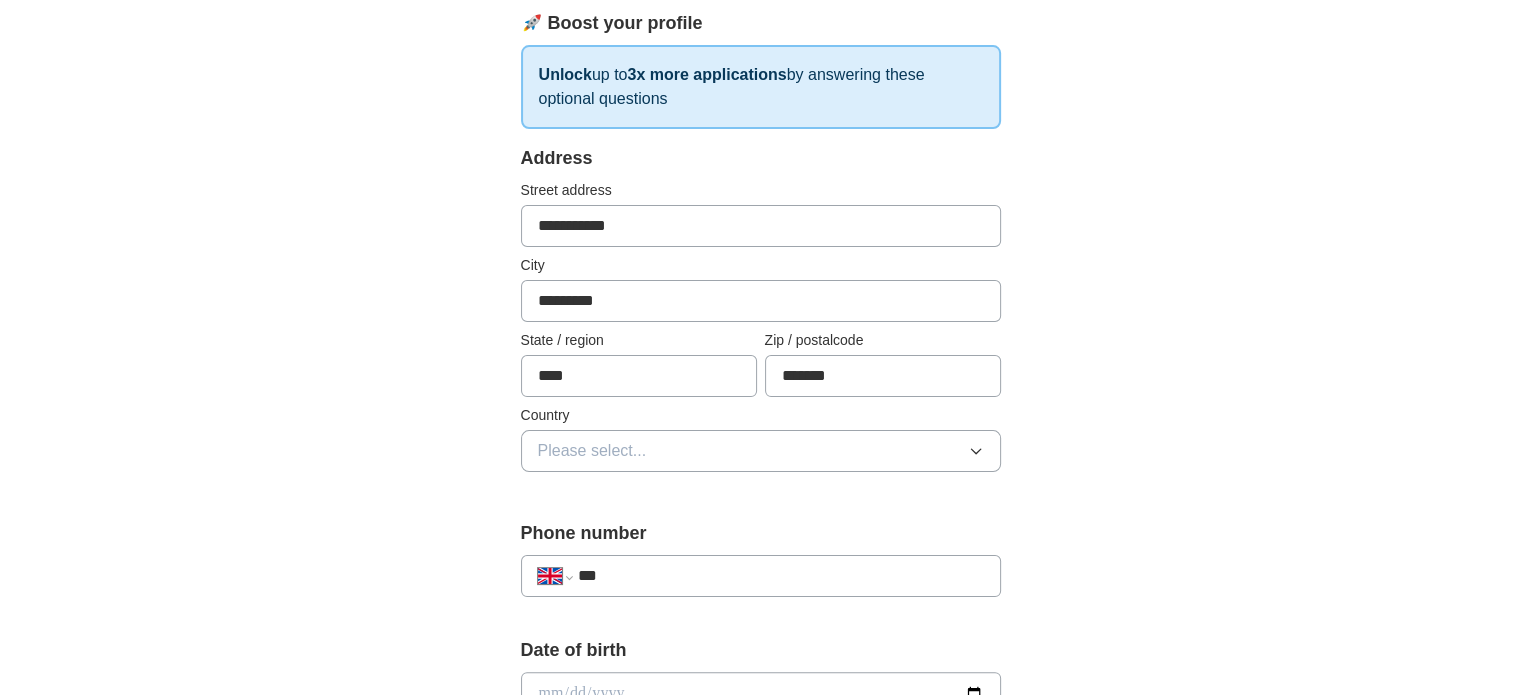 type on "*******" 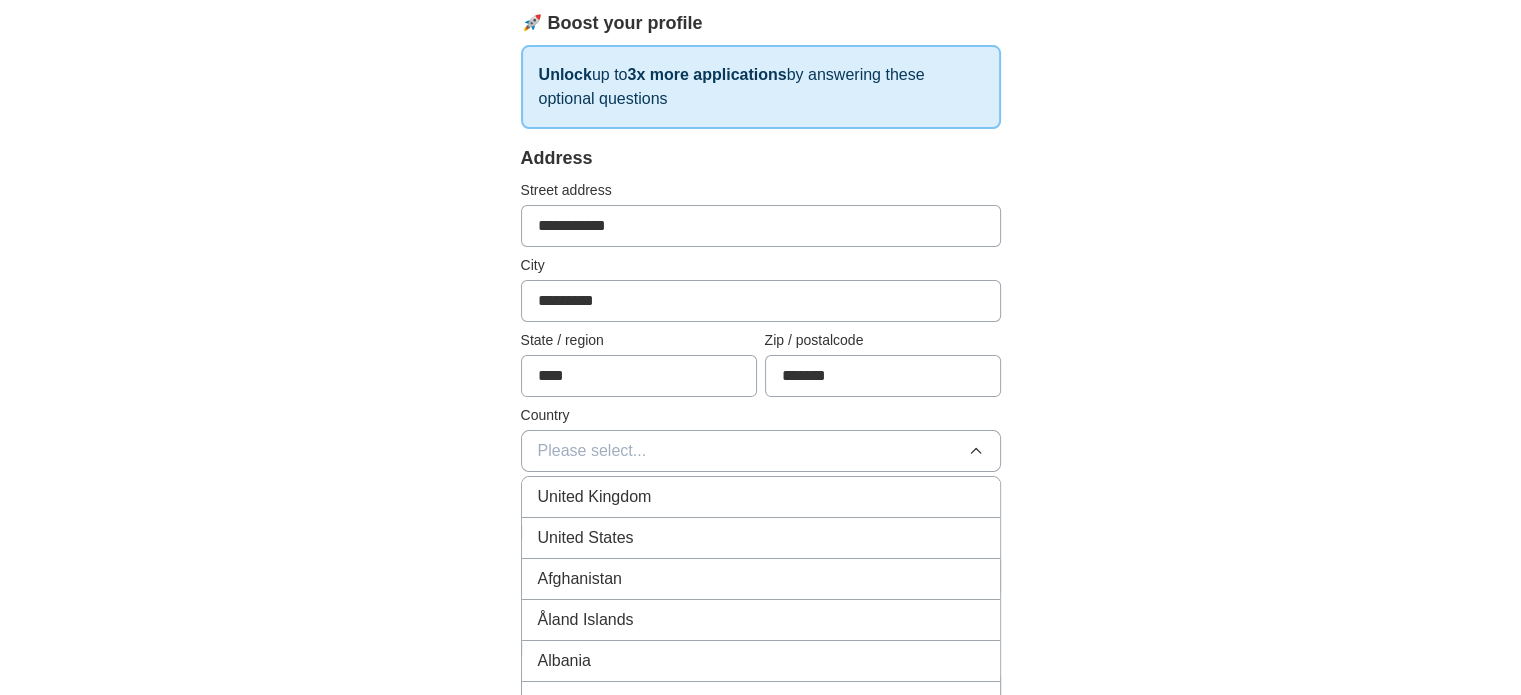 click on "United Kingdom" at bounding box center (761, 497) 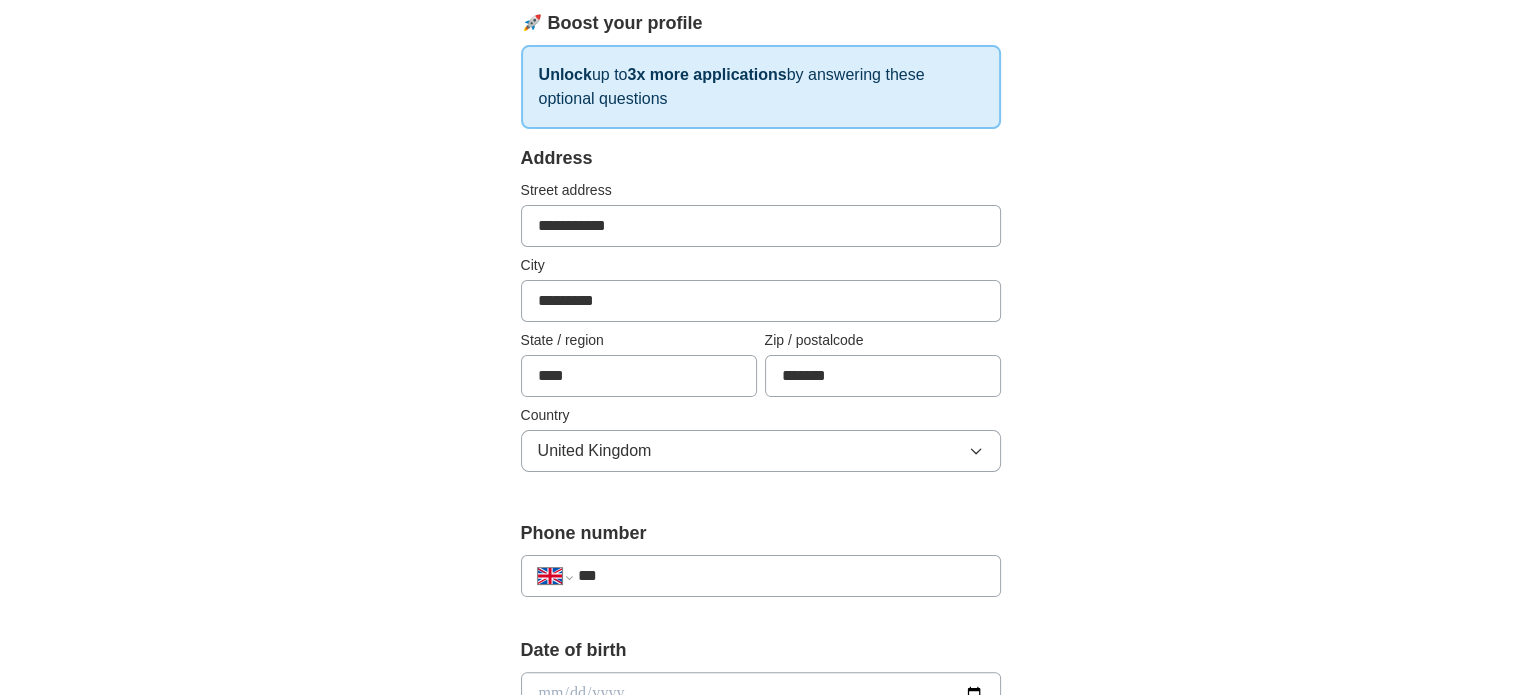 click on "***" at bounding box center (780, 576) 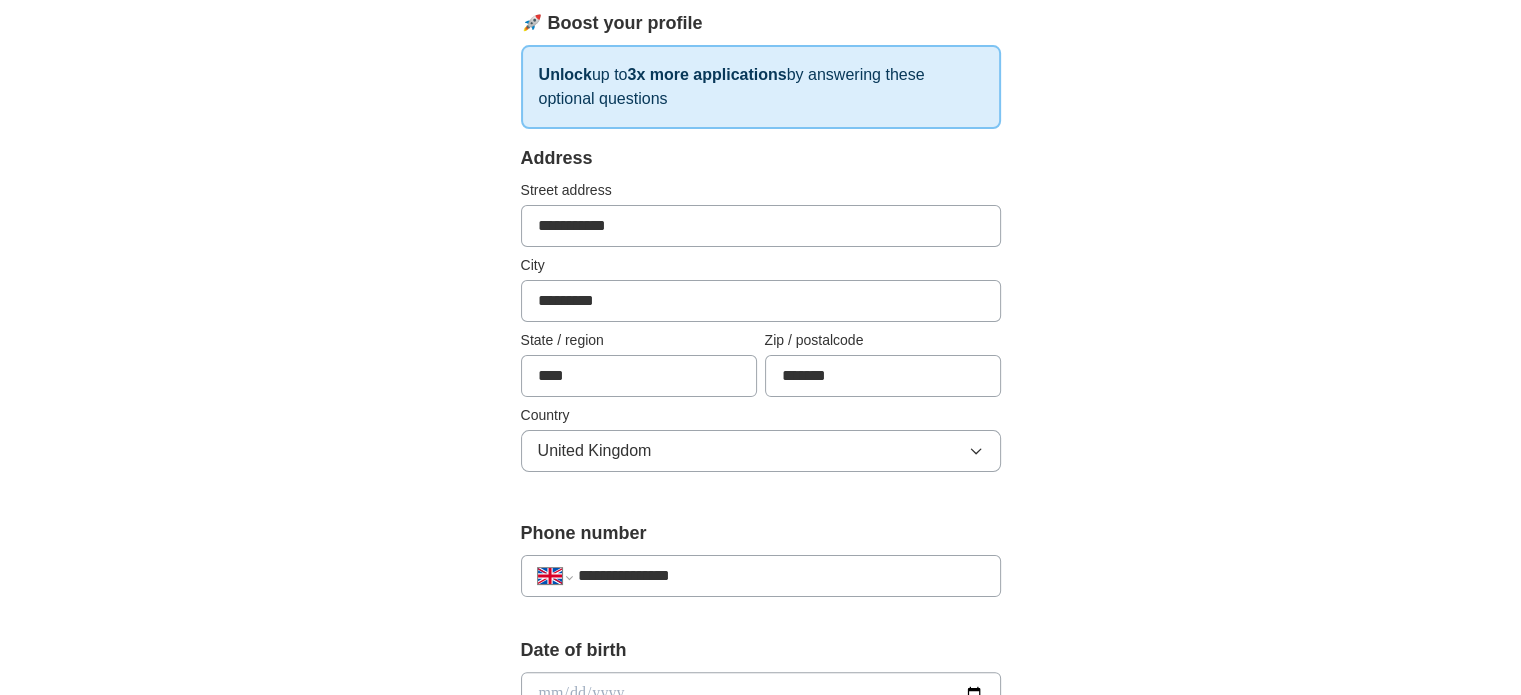 type on "**********" 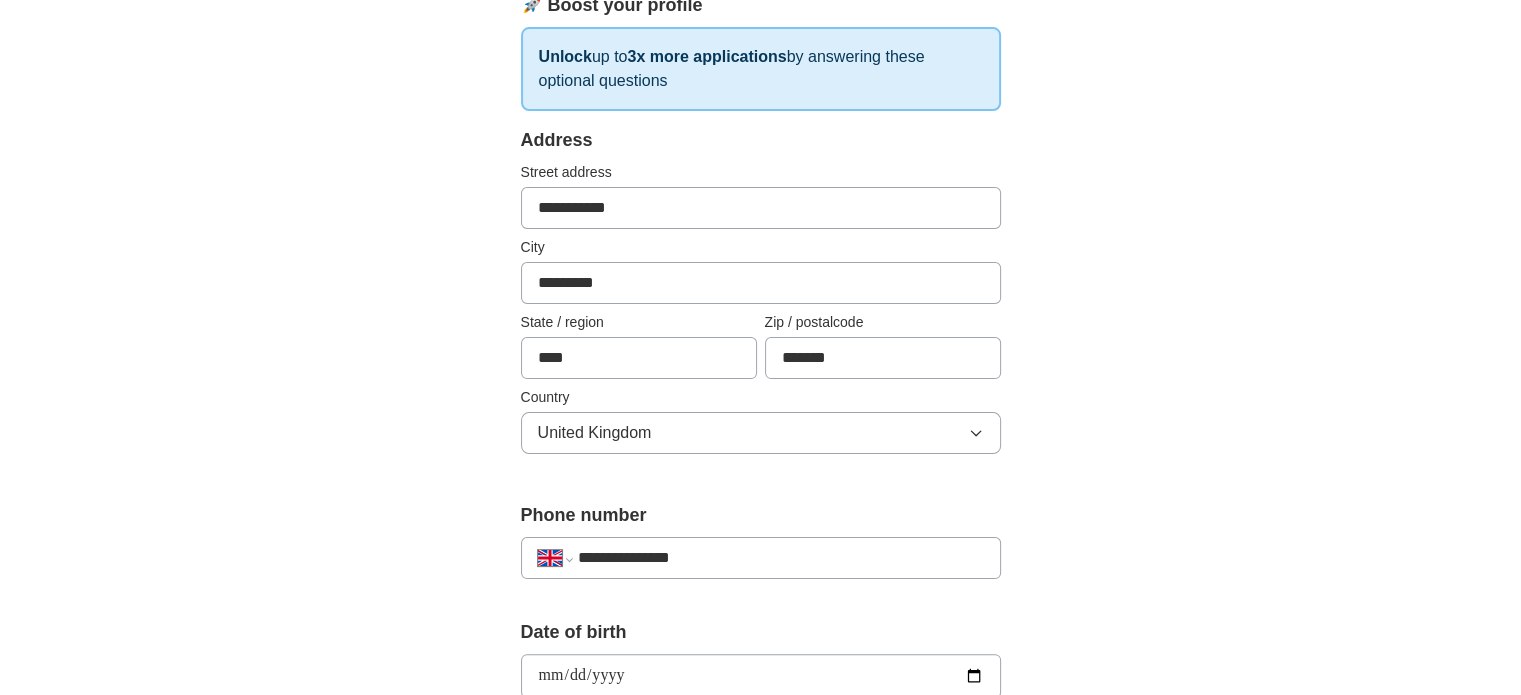 type on "**********" 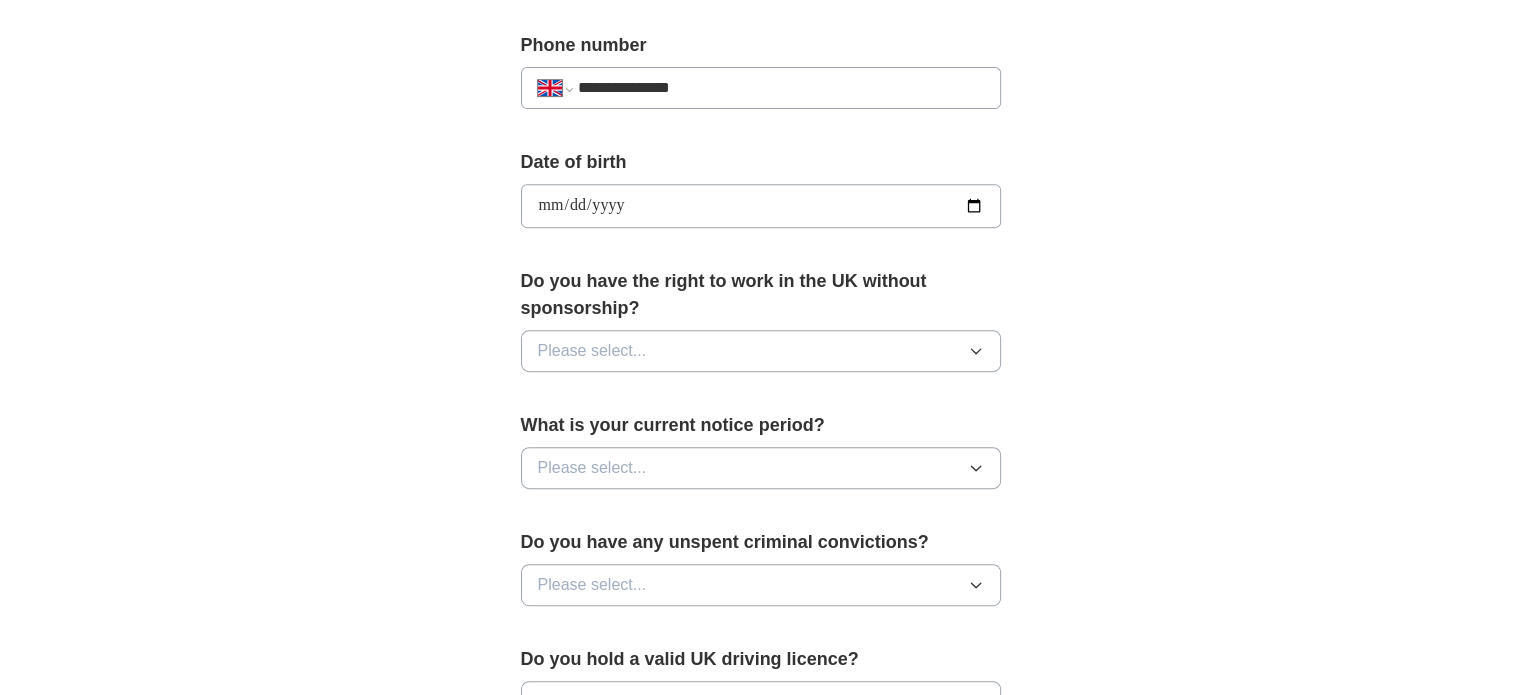 type 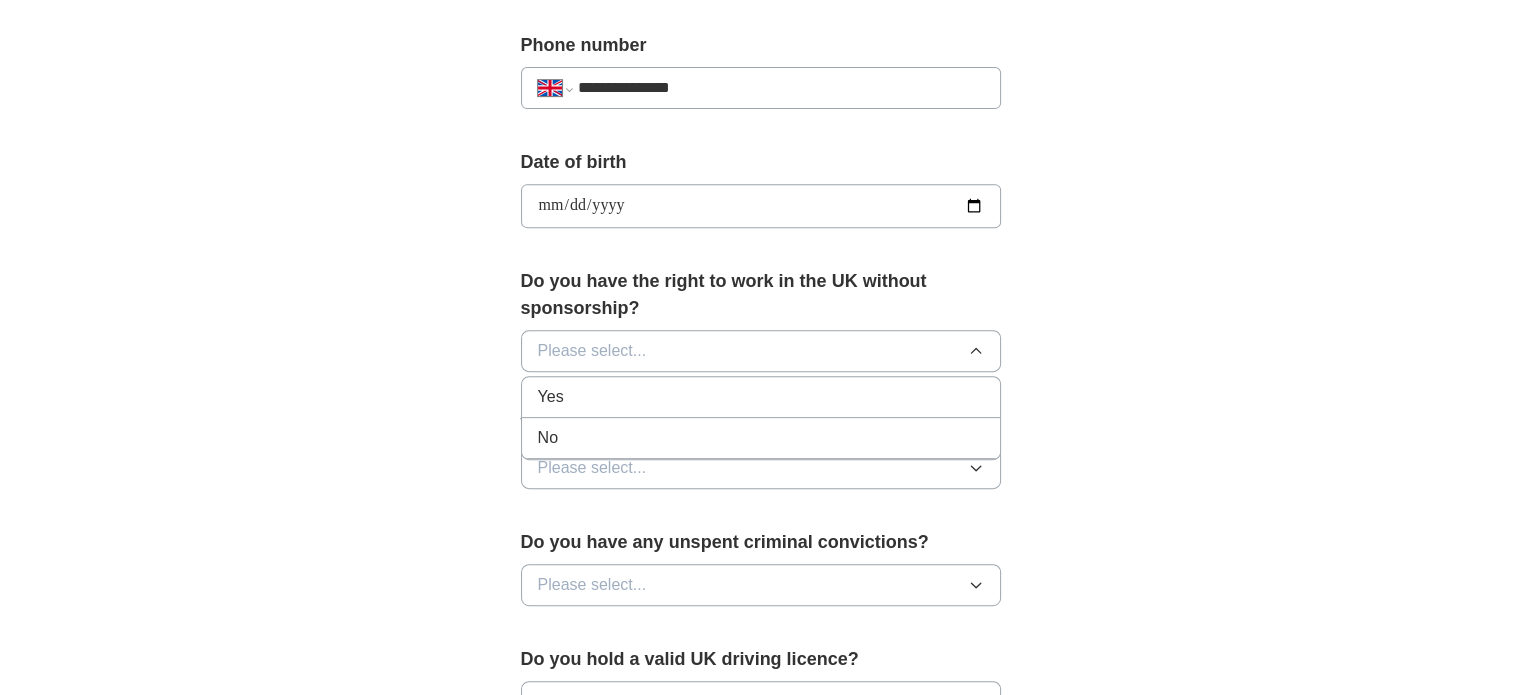 click on "No" at bounding box center (548, 438) 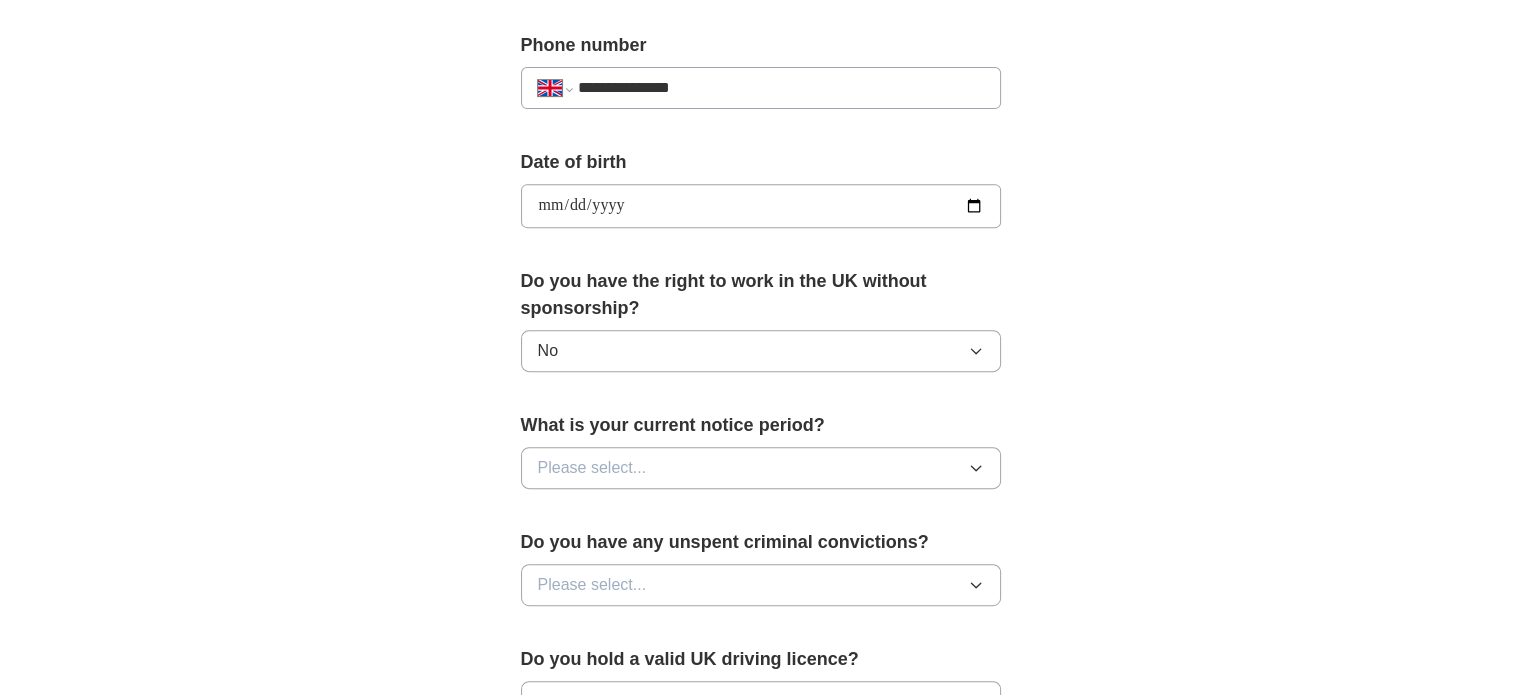 click on "Please select..." at bounding box center (592, 468) 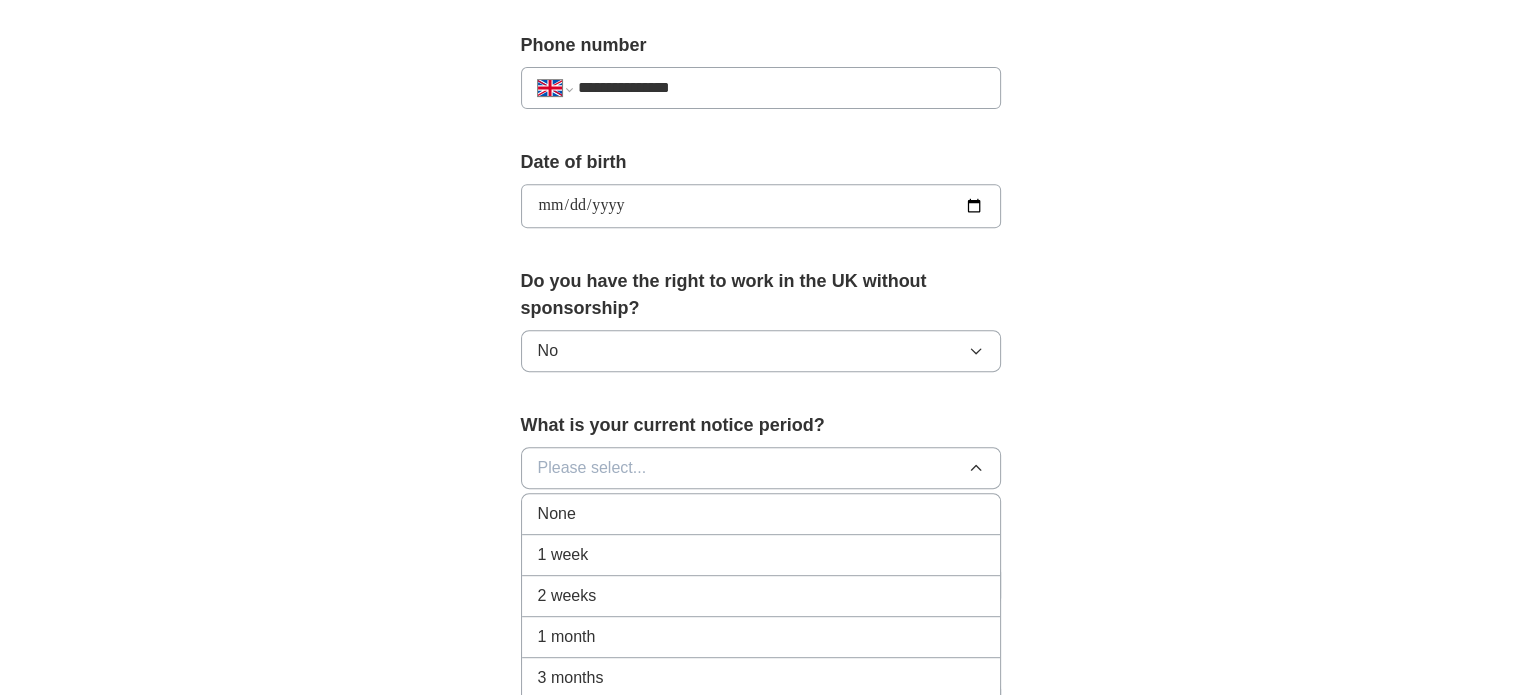 click on "2 weeks" at bounding box center [567, 596] 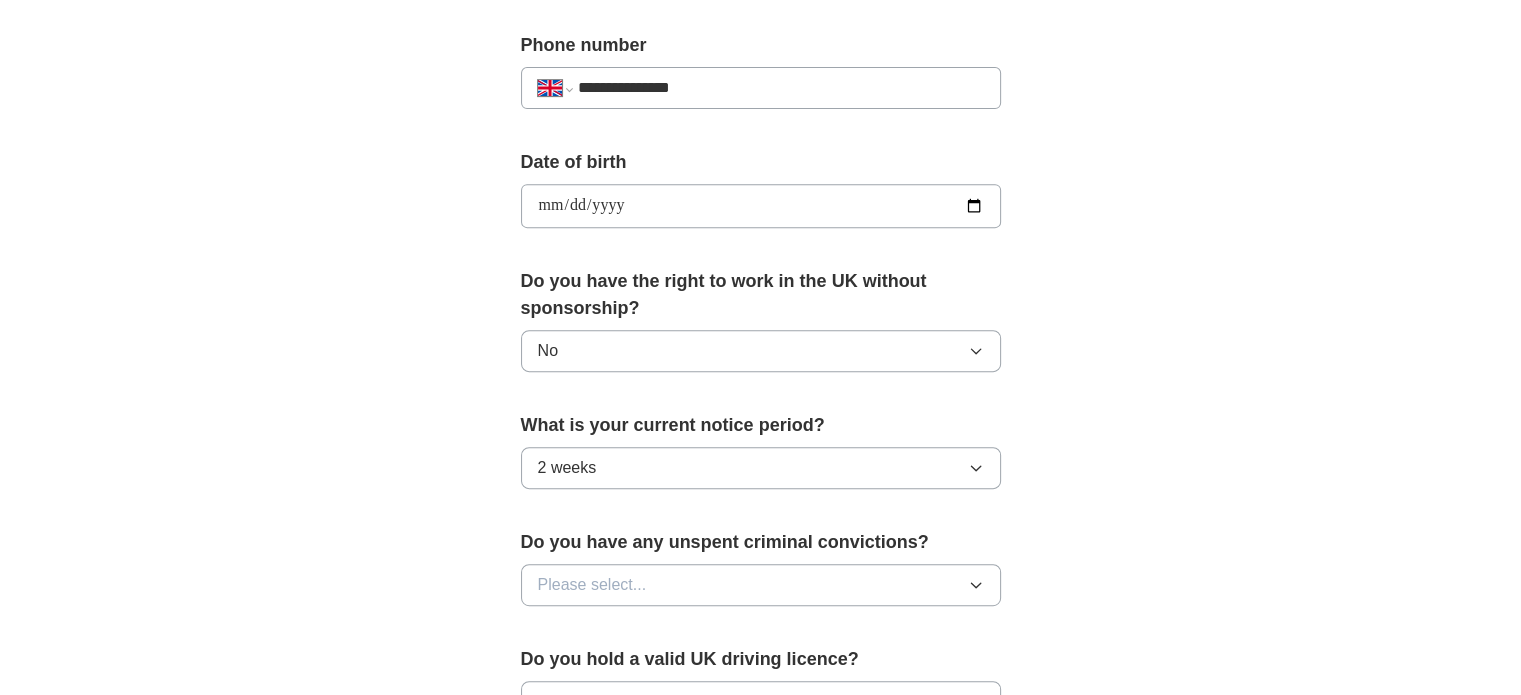 click on "Please select..." at bounding box center (592, 585) 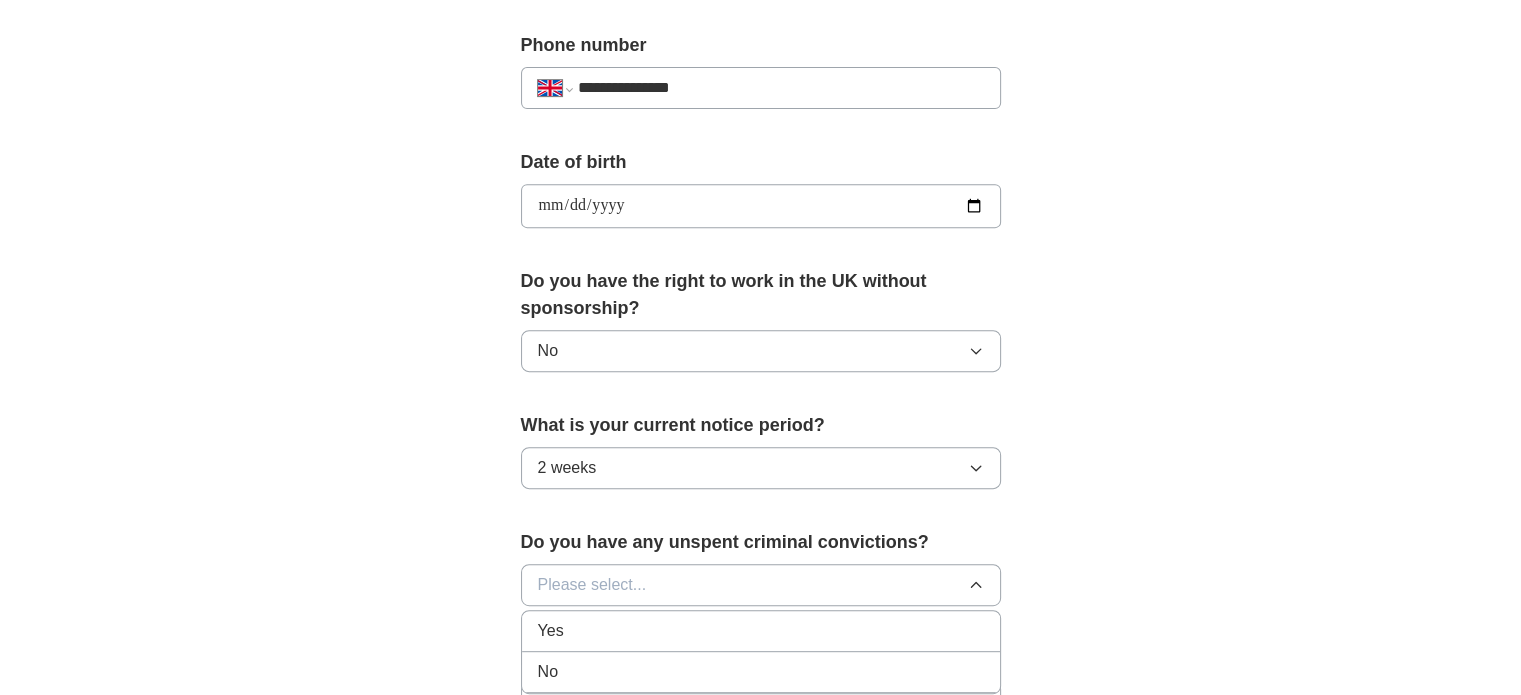 click on "No" at bounding box center [548, 672] 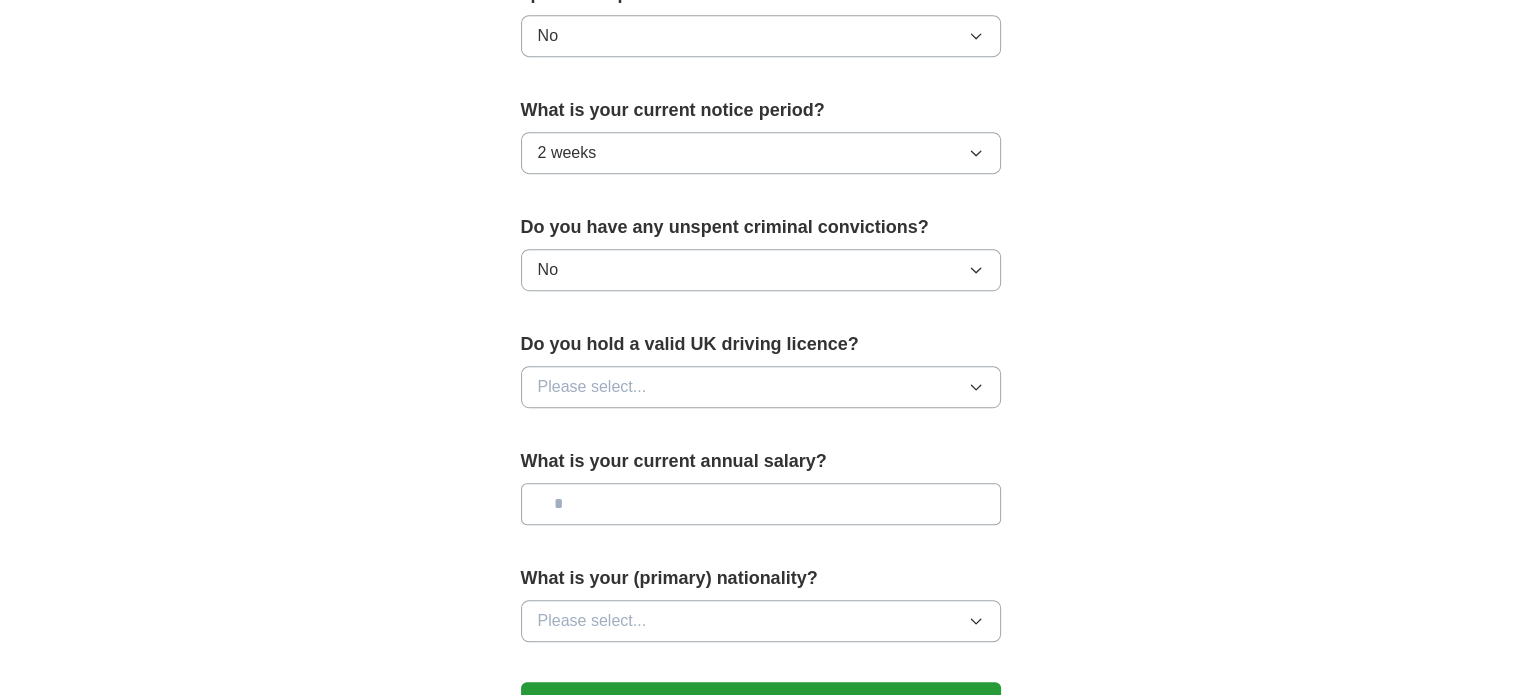 scroll, scrollTop: 1098, scrollLeft: 0, axis: vertical 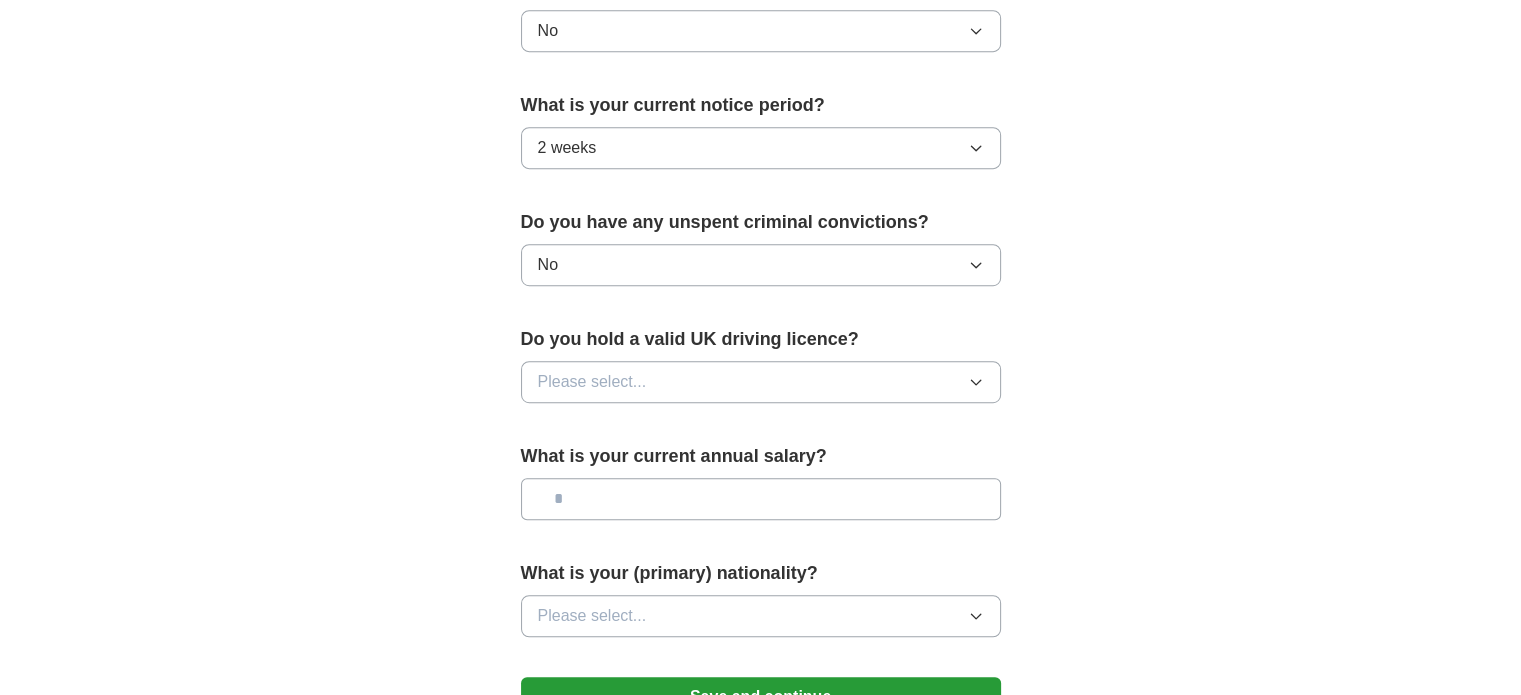click on "Please select..." at bounding box center [761, 382] 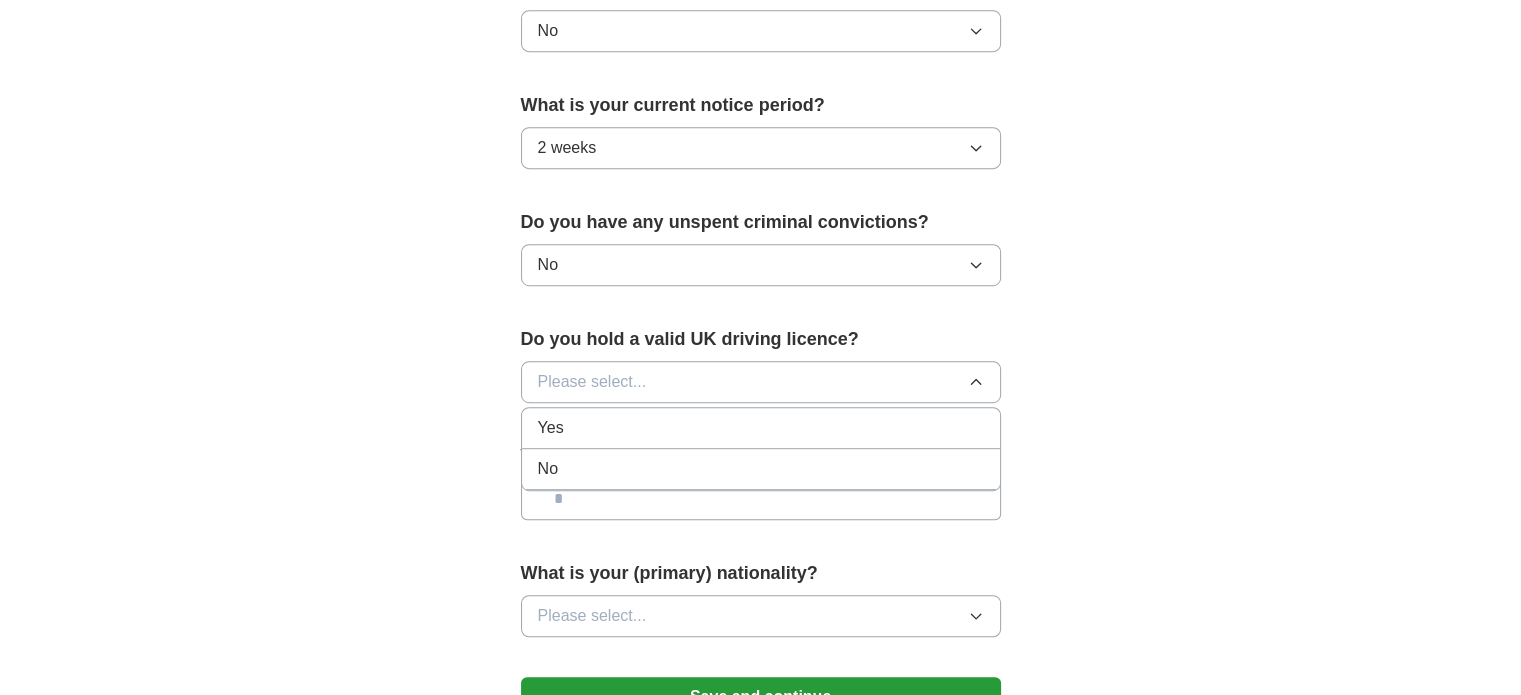click on "Yes" at bounding box center (761, 428) 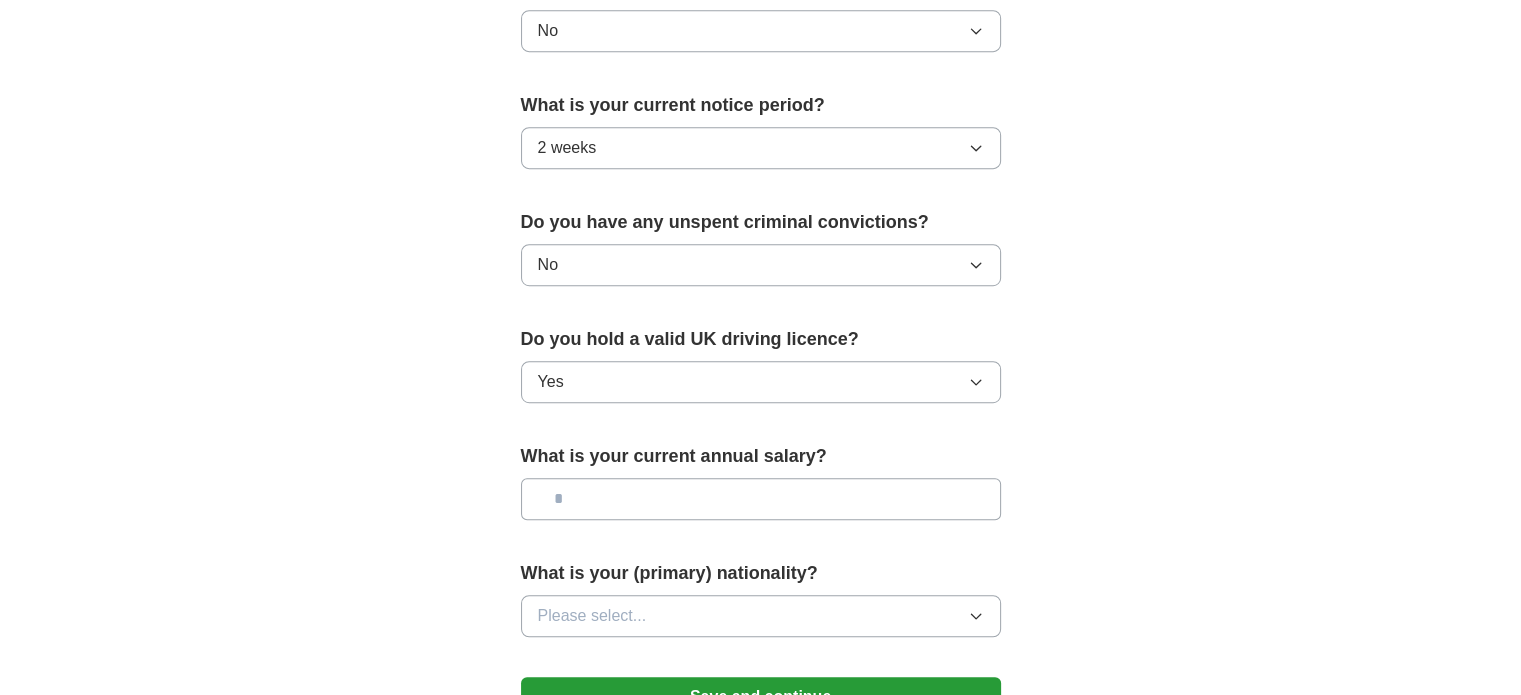 click at bounding box center (761, 499) 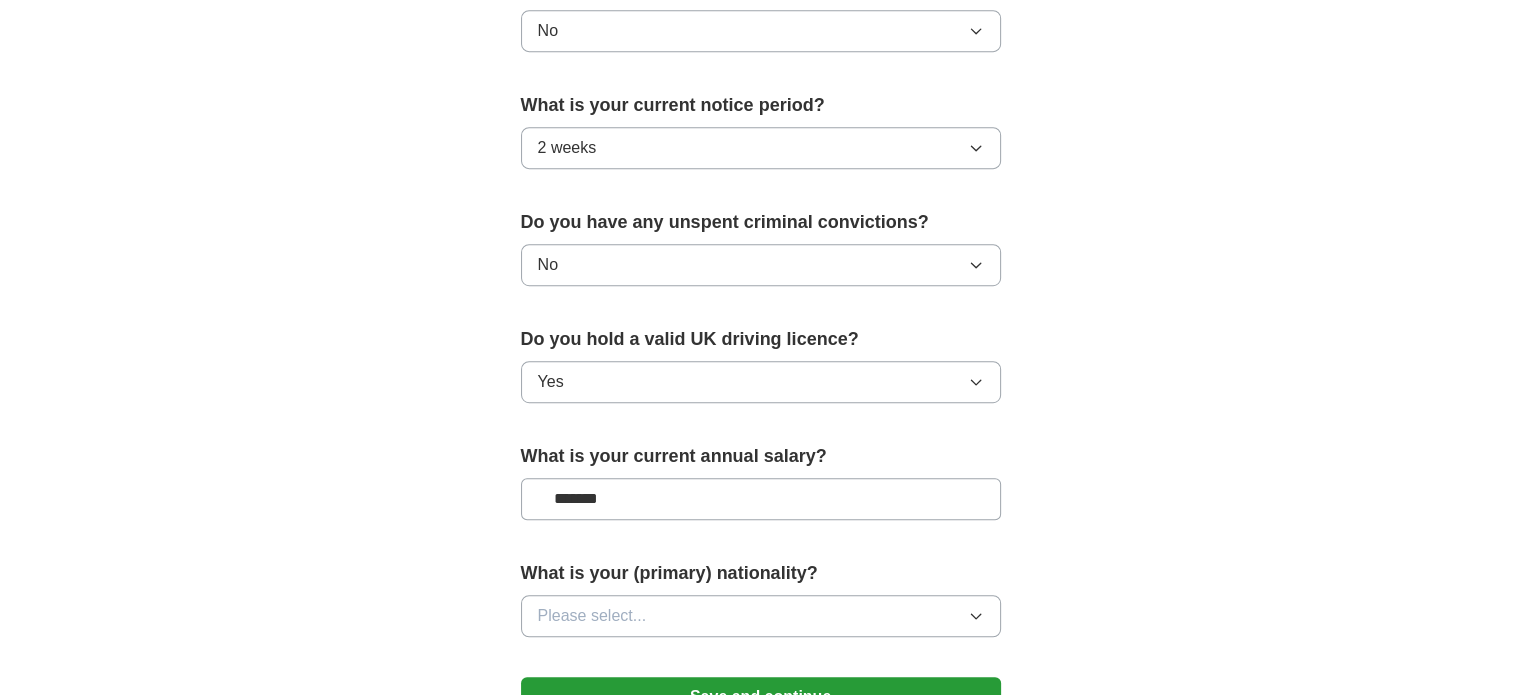type on "*******" 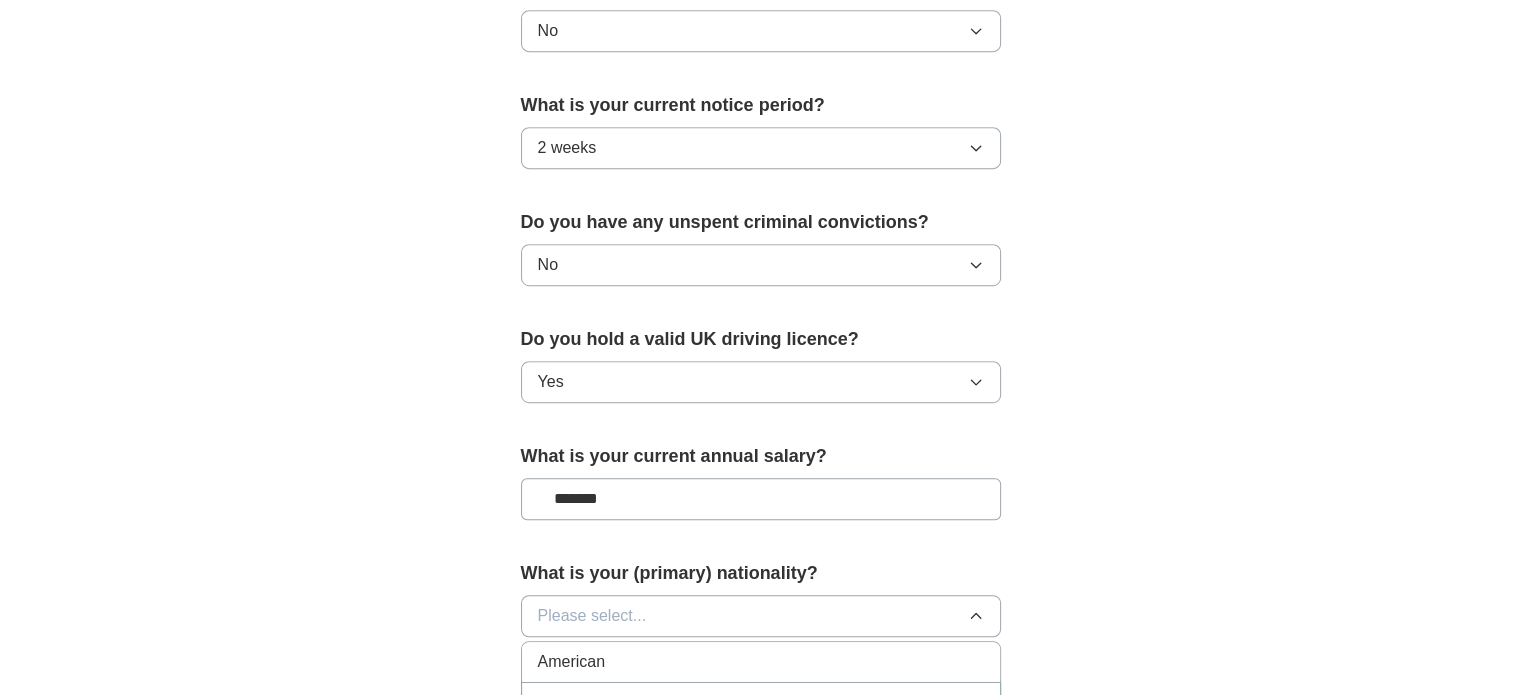 type 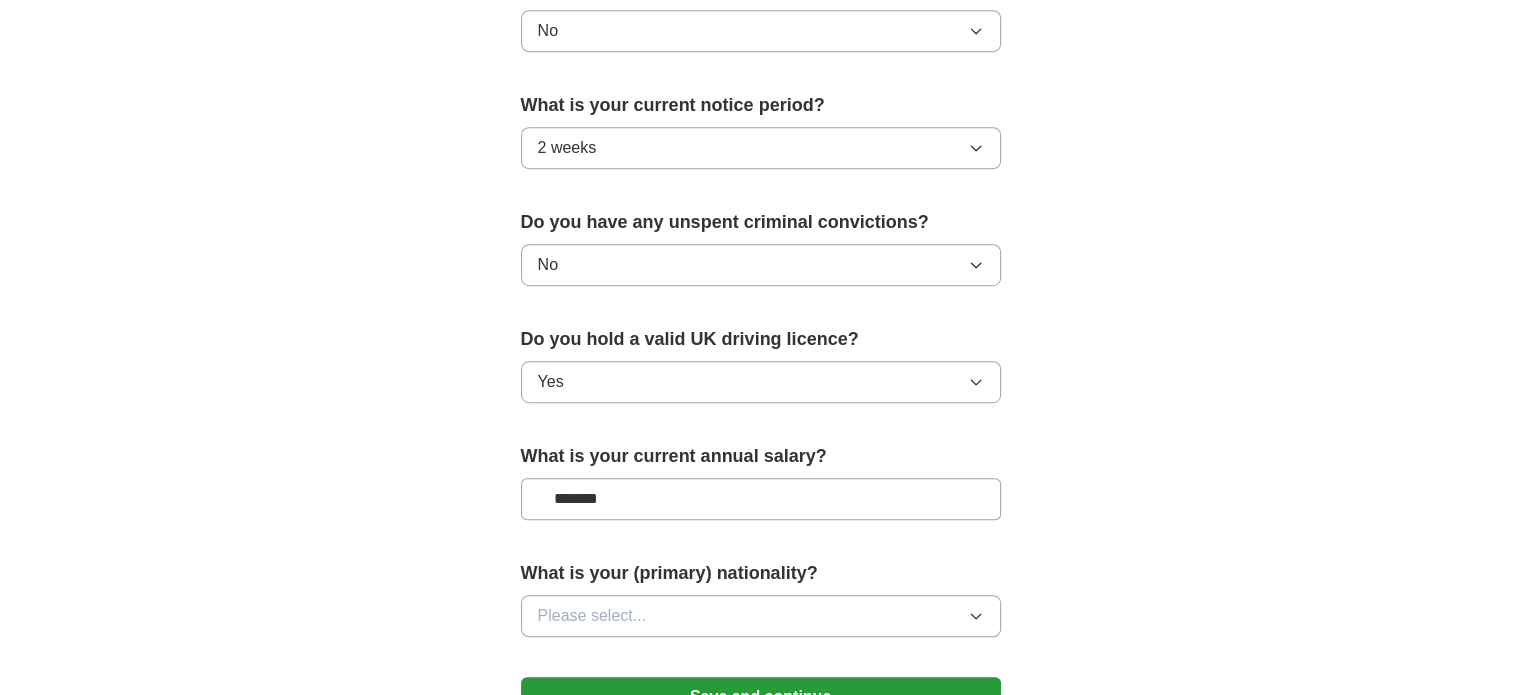 scroll, scrollTop: 1376, scrollLeft: 0, axis: vertical 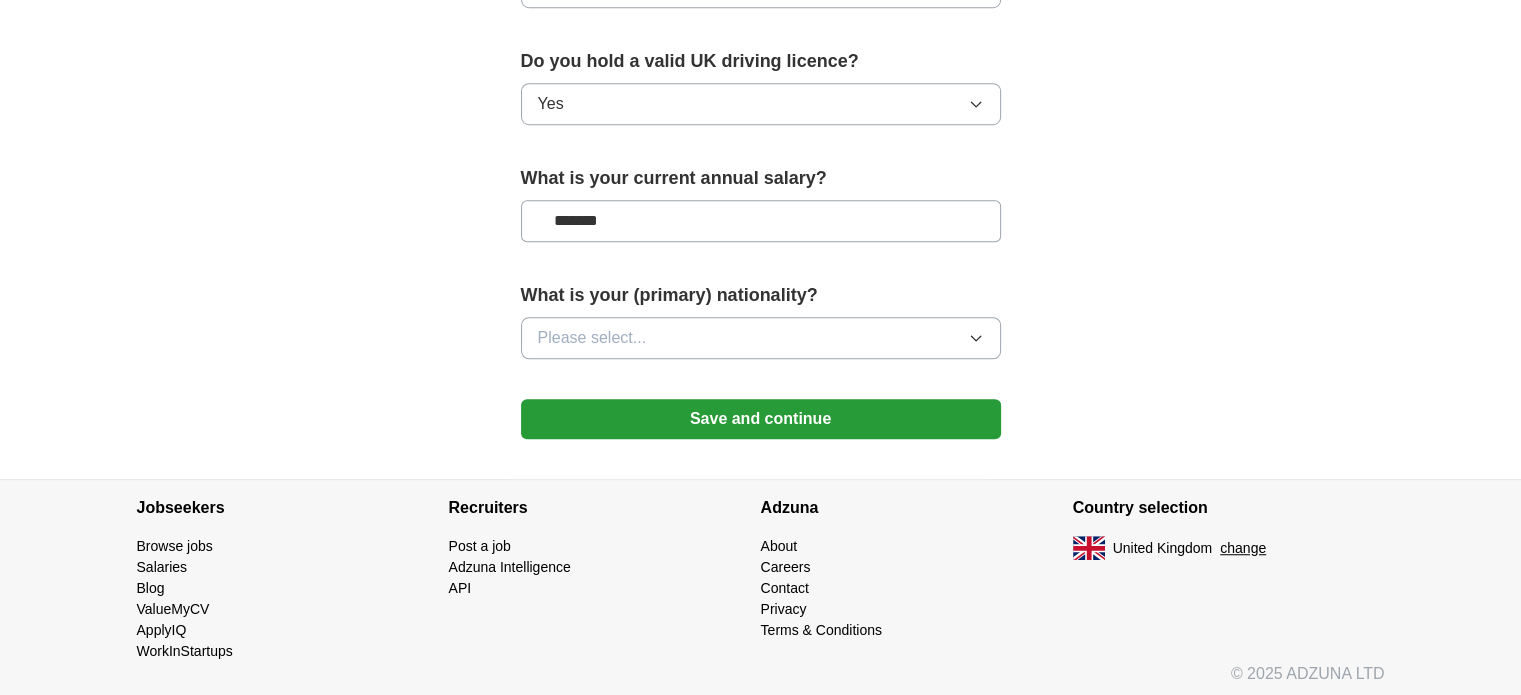 click on "Please select..." at bounding box center [761, 338] 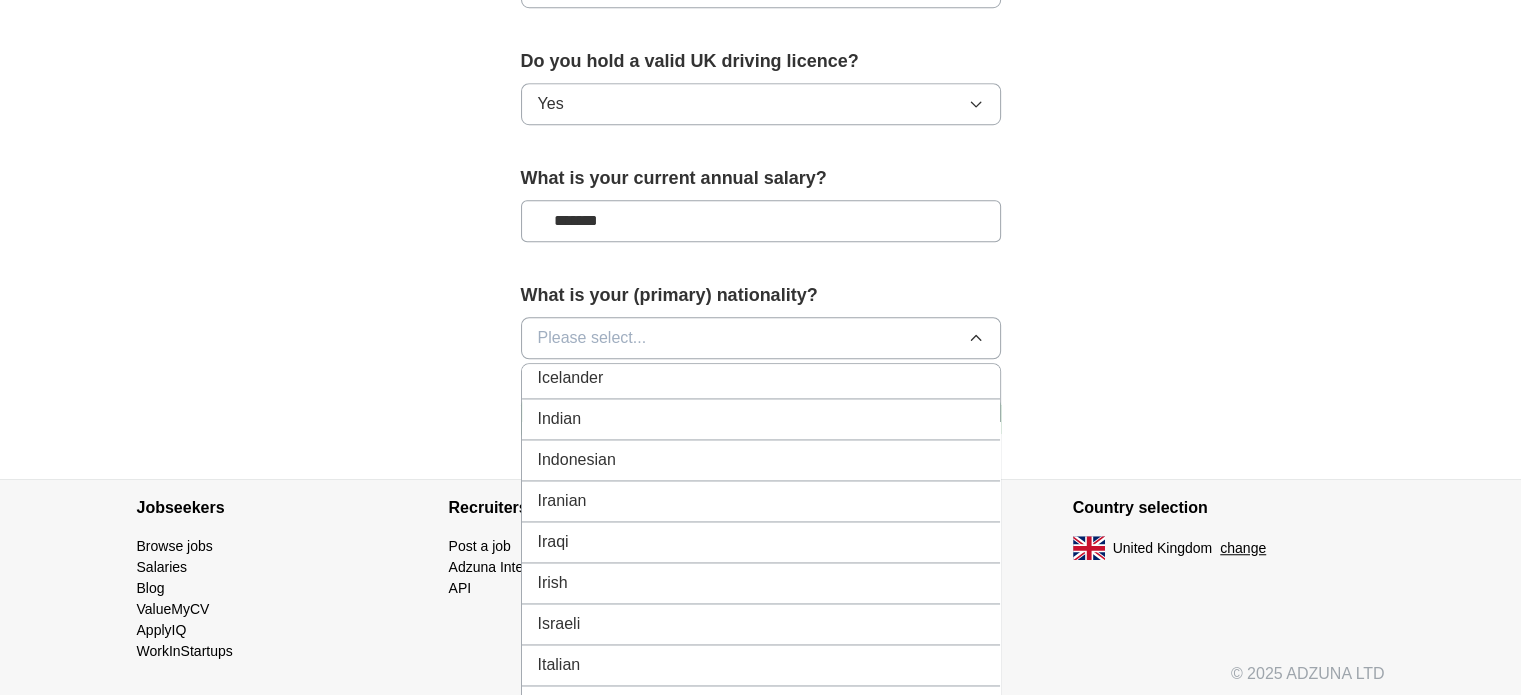 scroll, scrollTop: 3176, scrollLeft: 0, axis: vertical 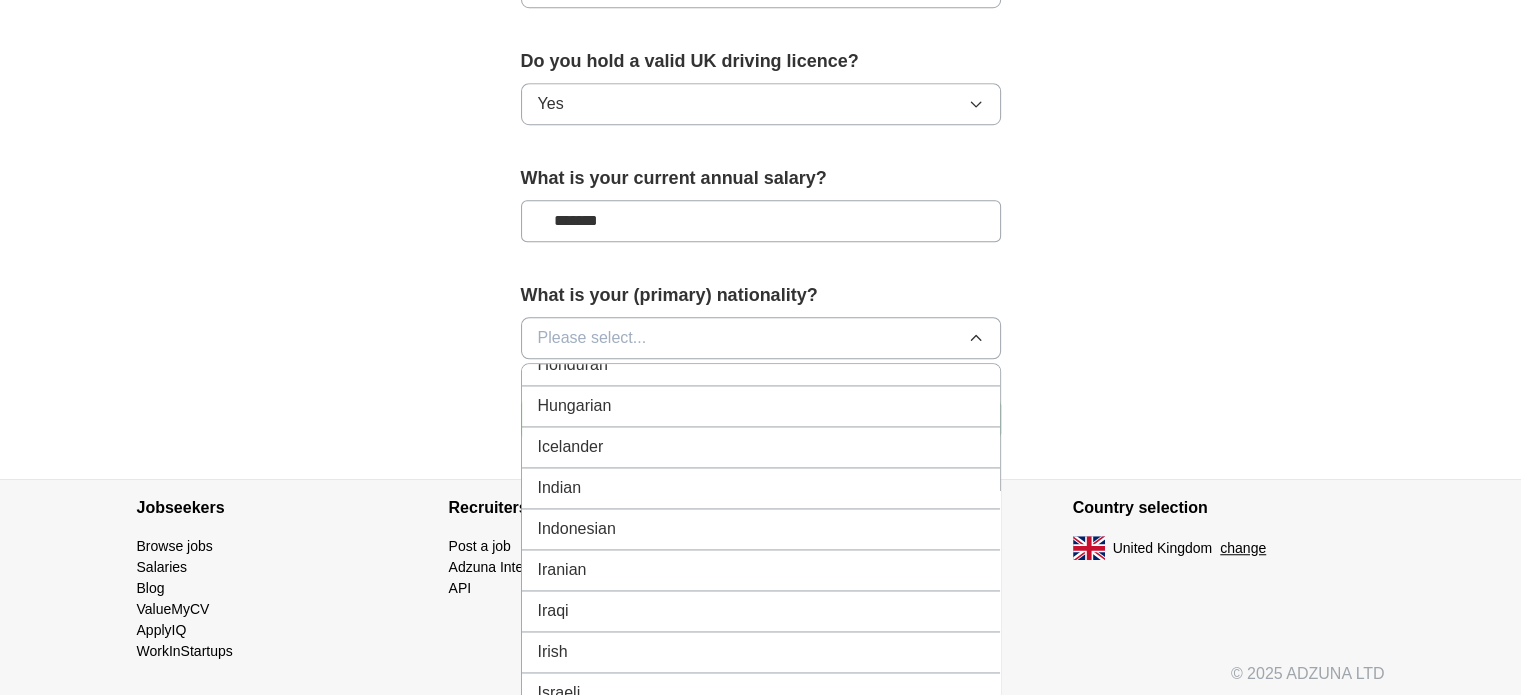 click on "Indian" at bounding box center [761, 488] 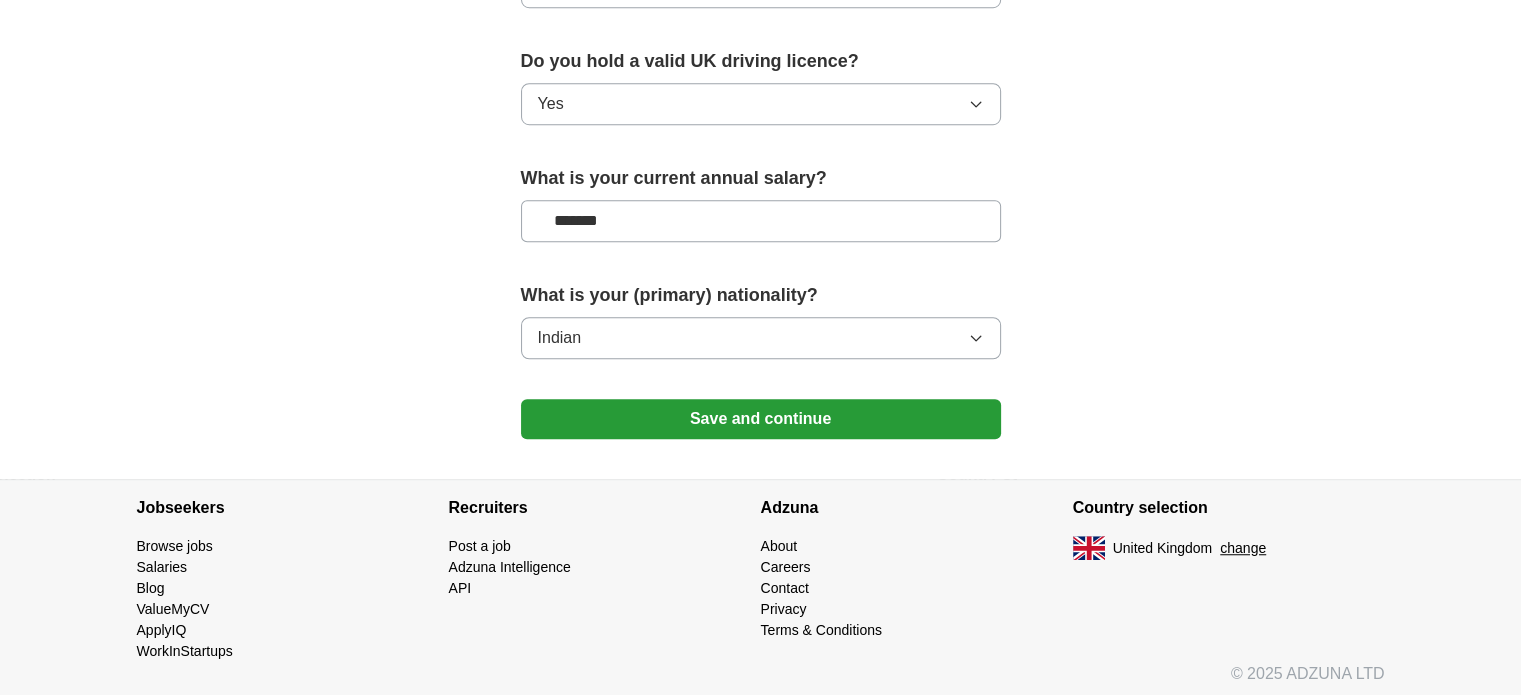 click on "Save and continue" at bounding box center (761, 419) 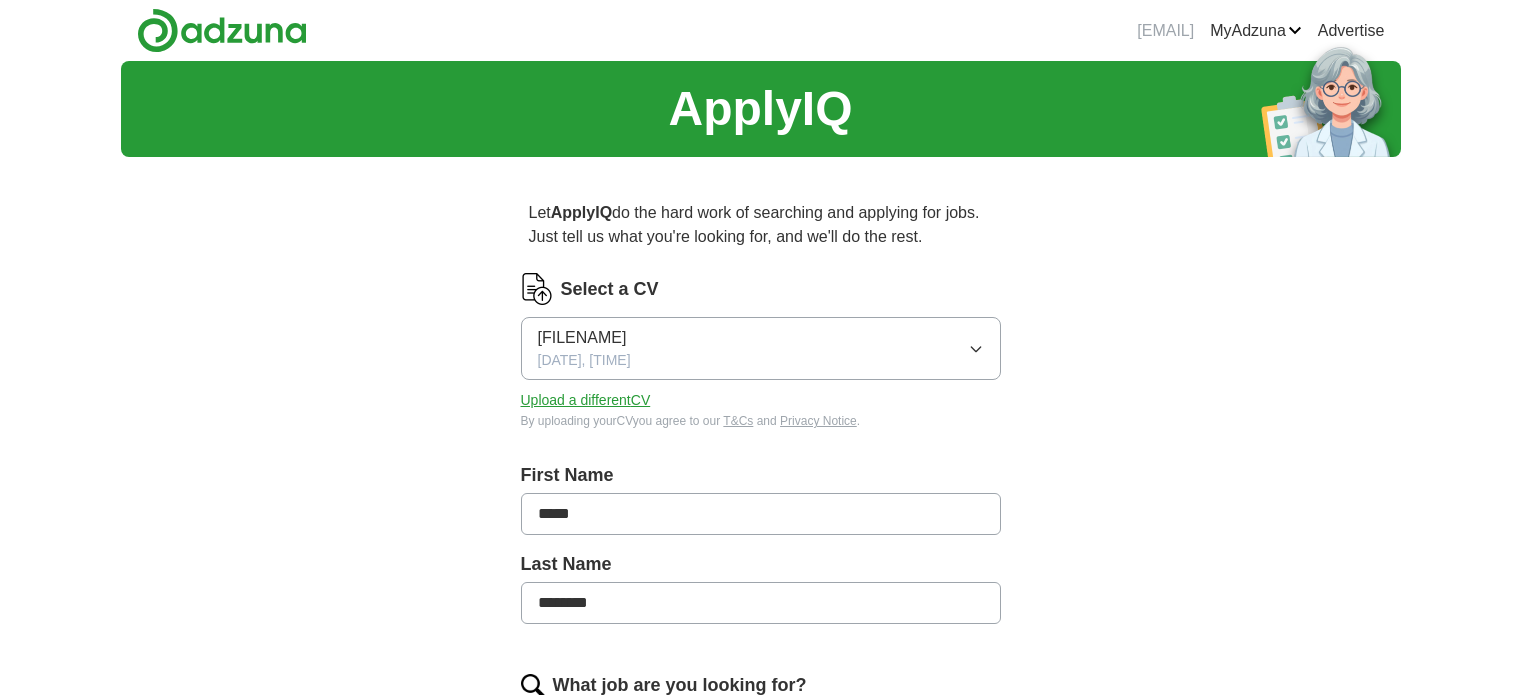 scroll, scrollTop: 0, scrollLeft: 0, axis: both 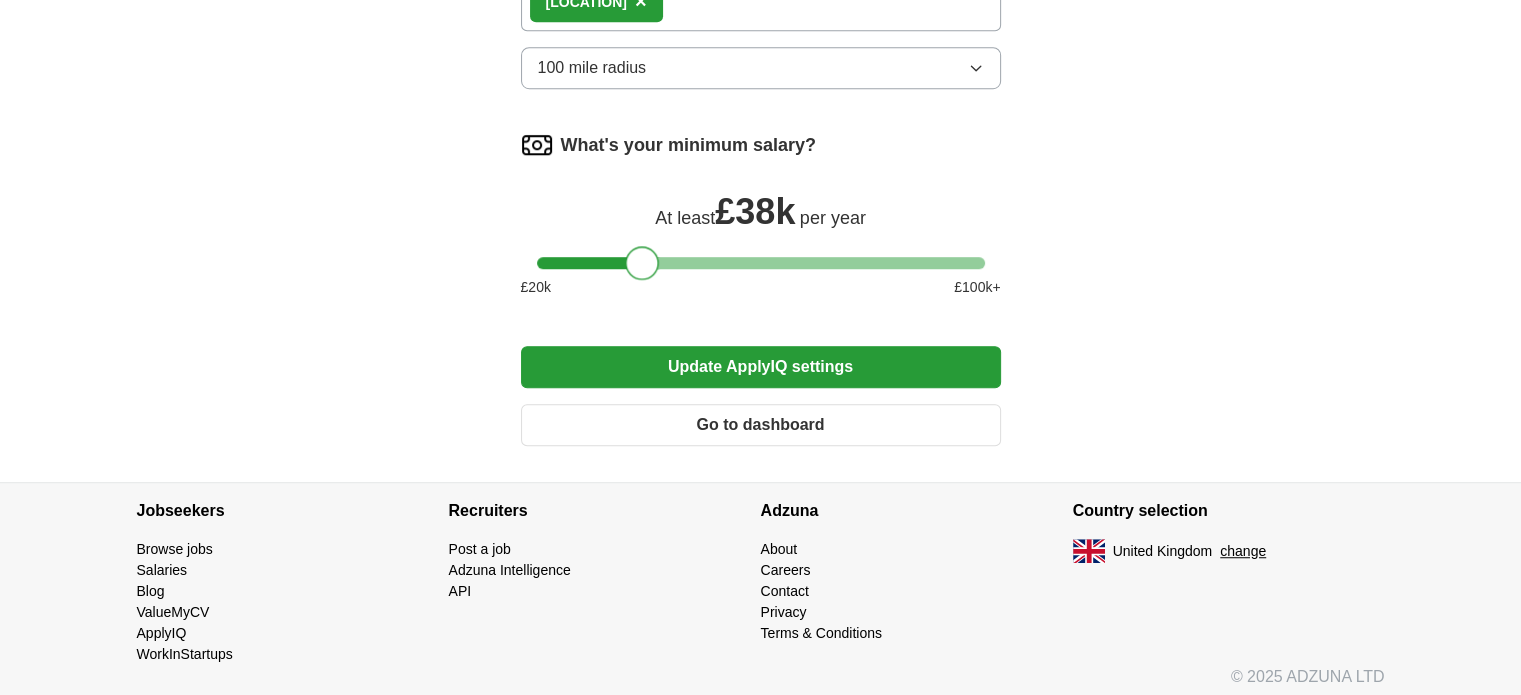 drag, startPoint x: 648, startPoint y: 254, endPoint x: 636, endPoint y: 255, distance: 12.0415945 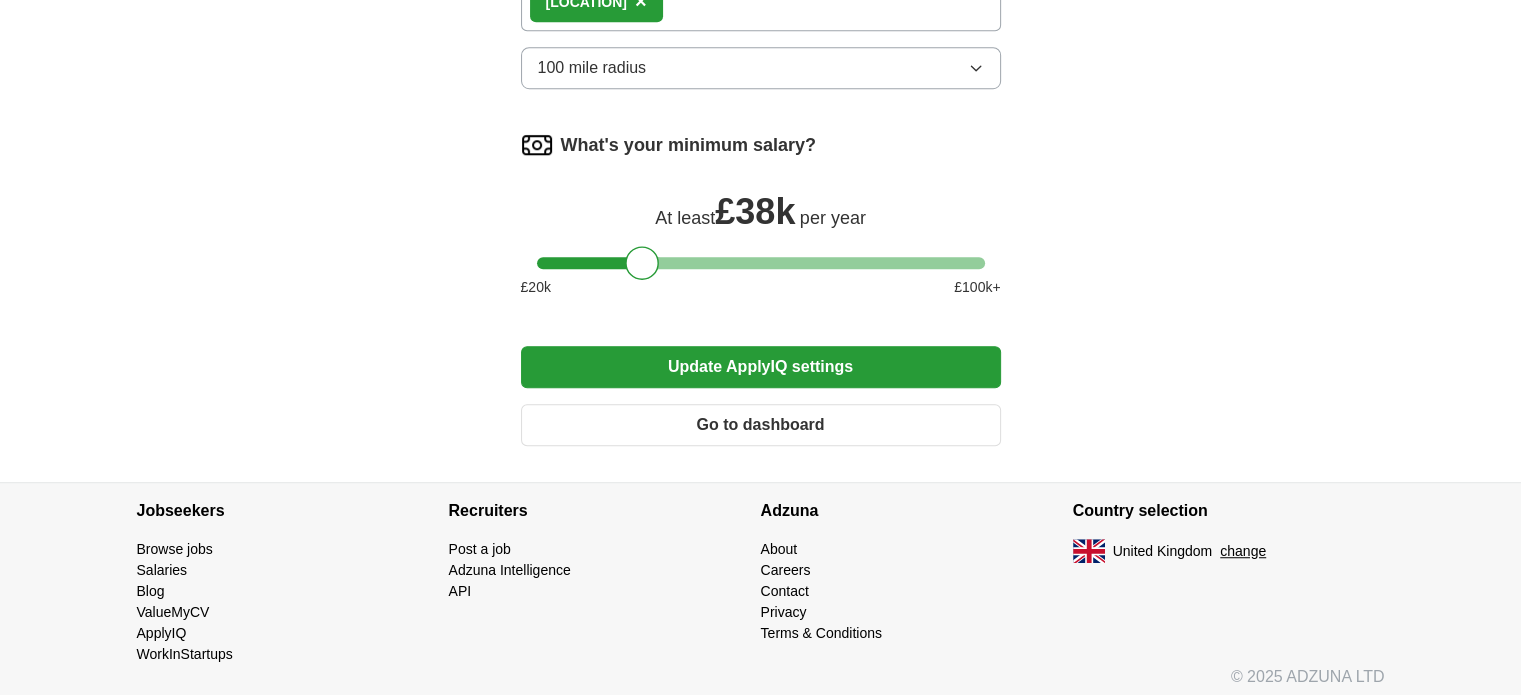 drag, startPoint x: 693, startPoint y: 356, endPoint x: 525, endPoint y: 381, distance: 169.84993 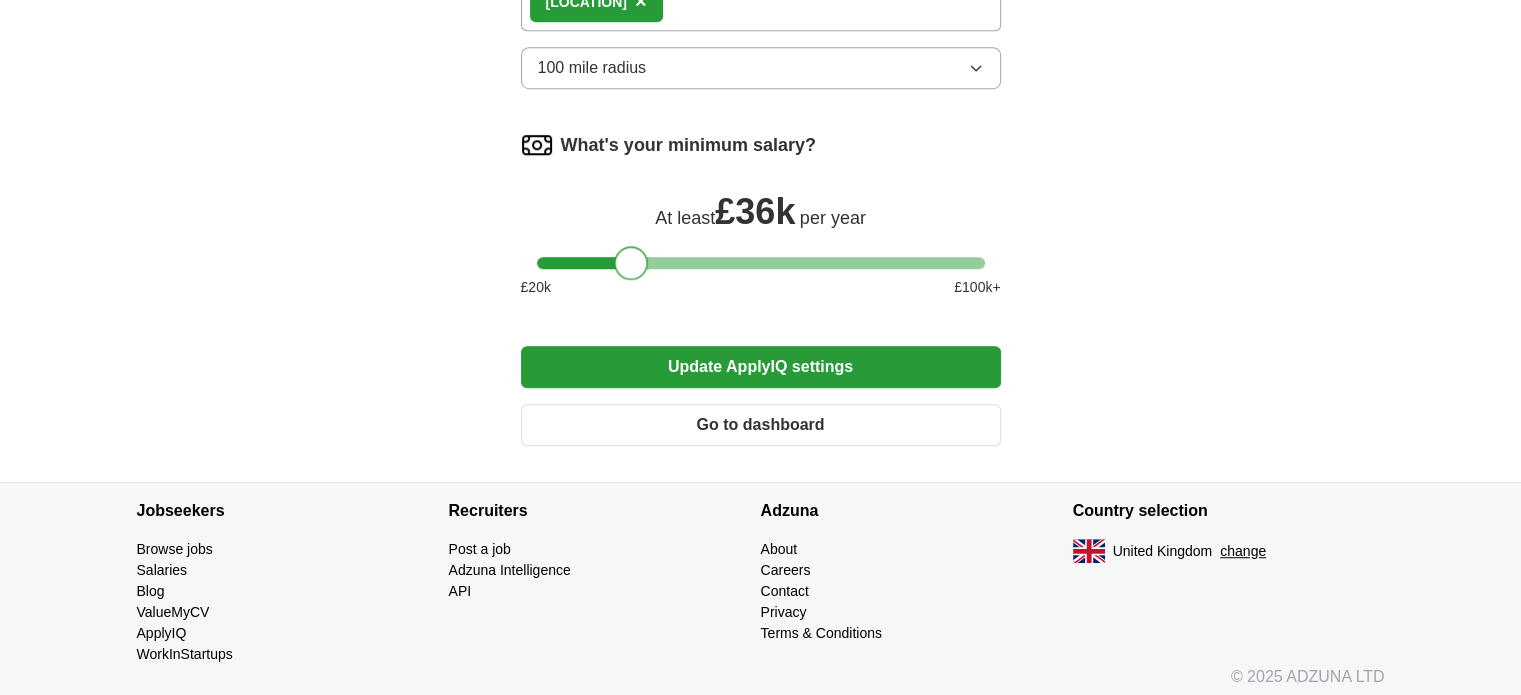 drag, startPoint x: 645, startPoint y: 247, endPoint x: 634, endPoint y: 255, distance: 13.601471 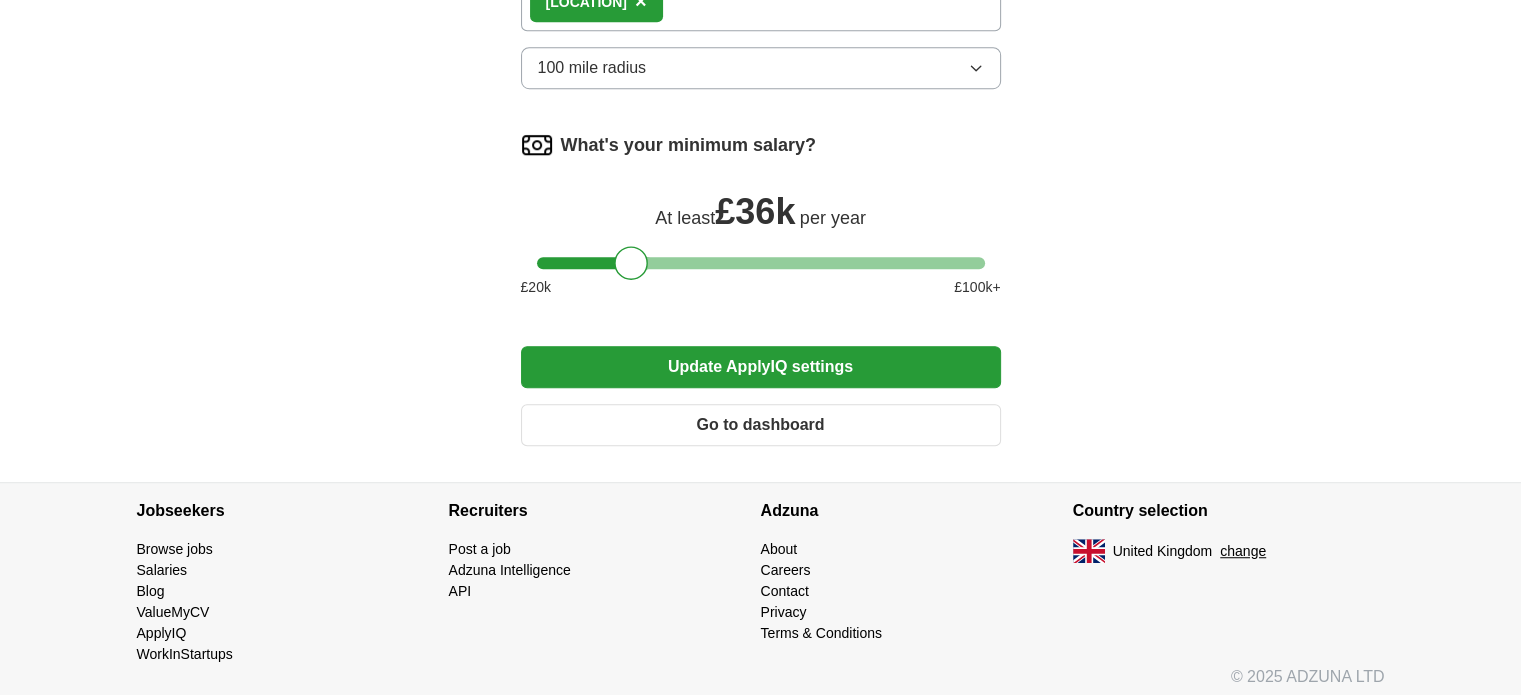 click on "Update ApplyIQ settings" at bounding box center [761, 367] 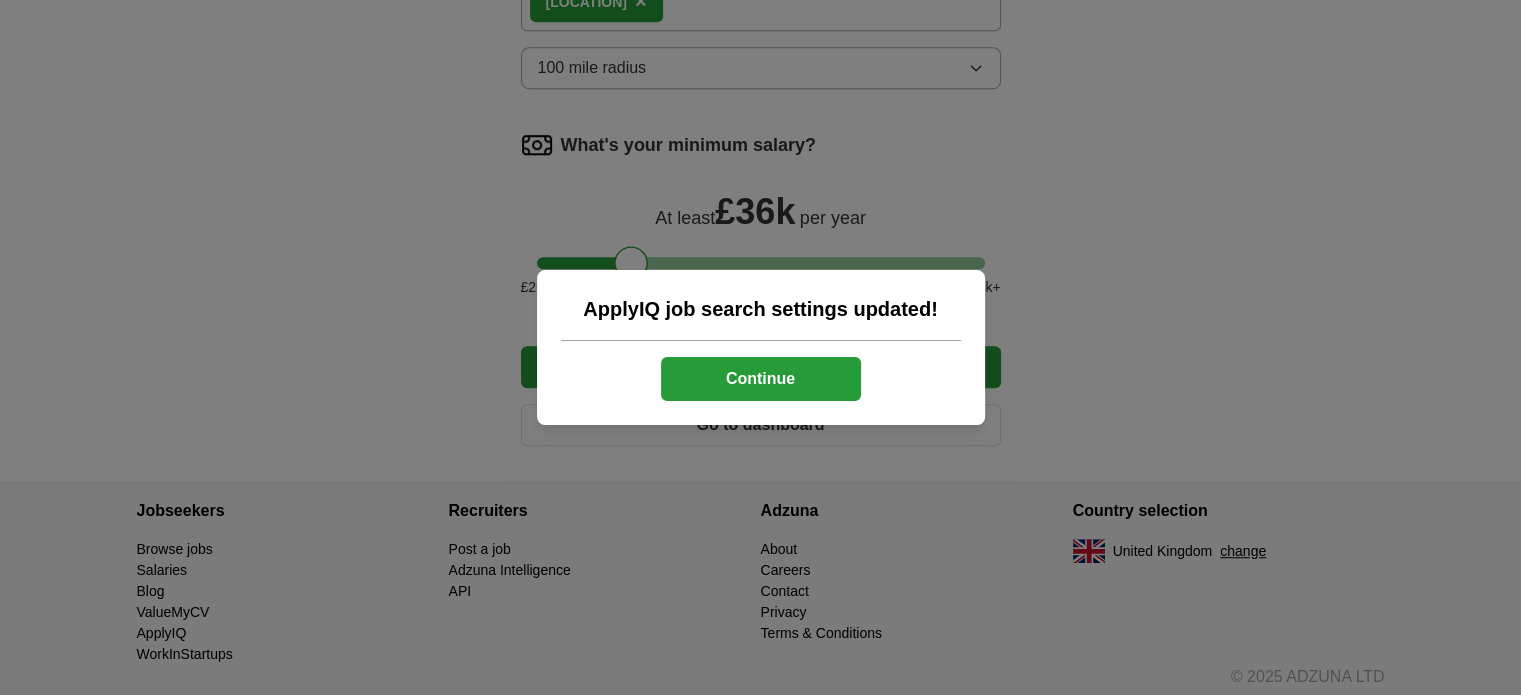 click on "Continue" at bounding box center [761, 379] 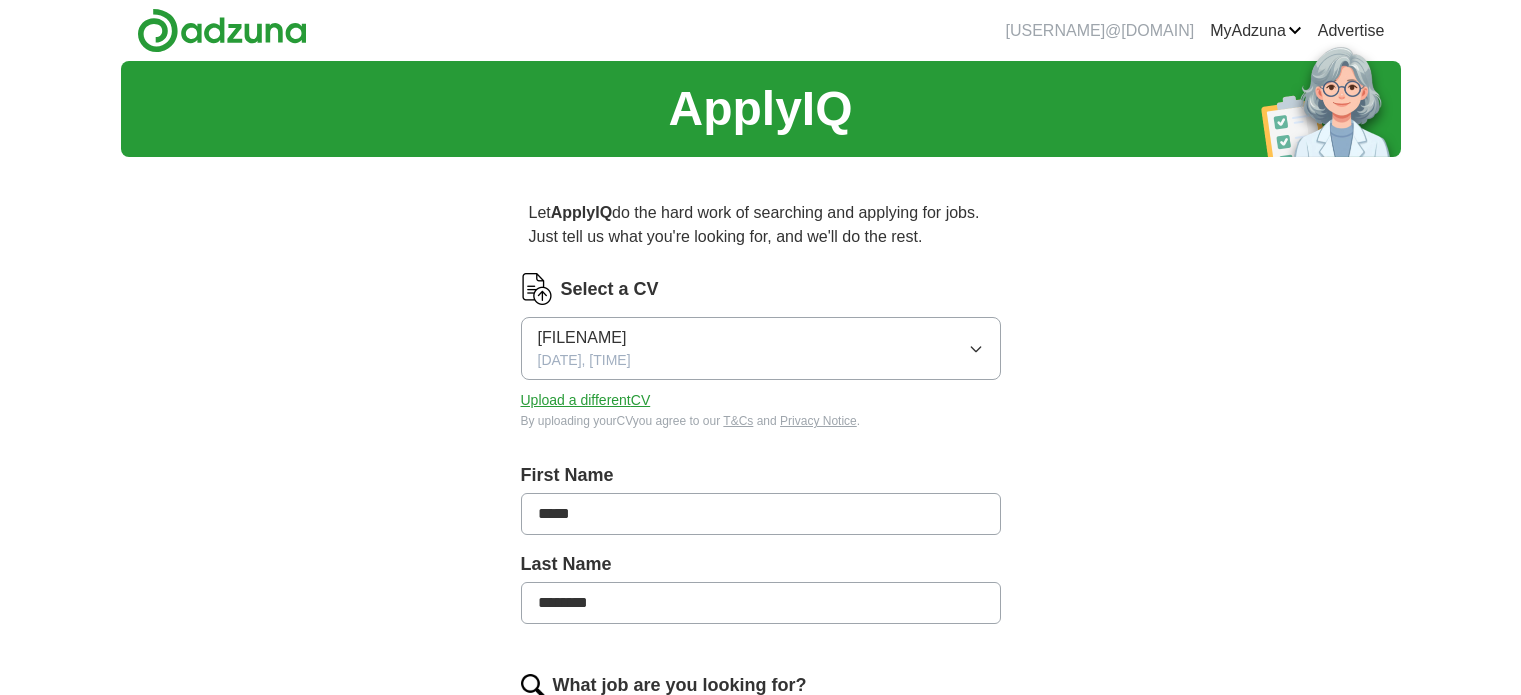 scroll, scrollTop: 0, scrollLeft: 0, axis: both 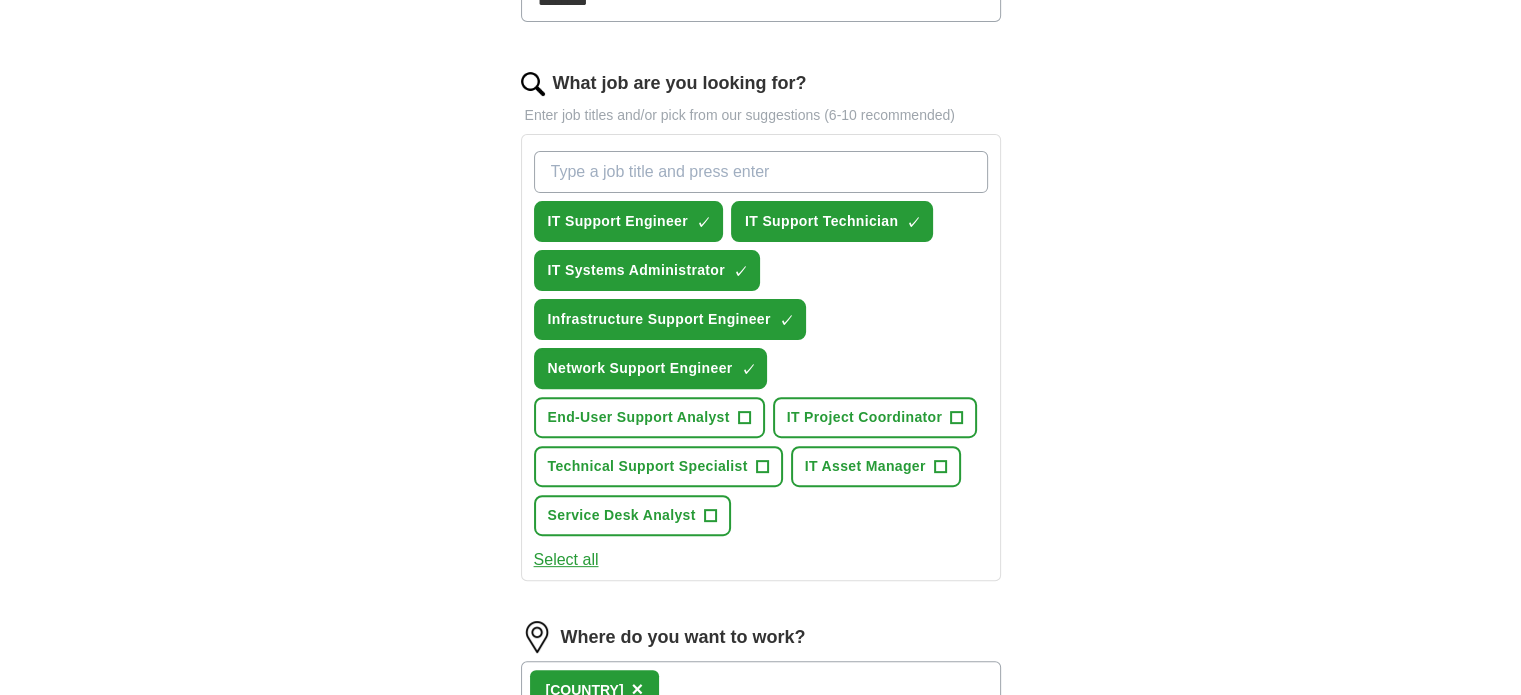 click on "[COUNTRY] ×" at bounding box center (761, 690) 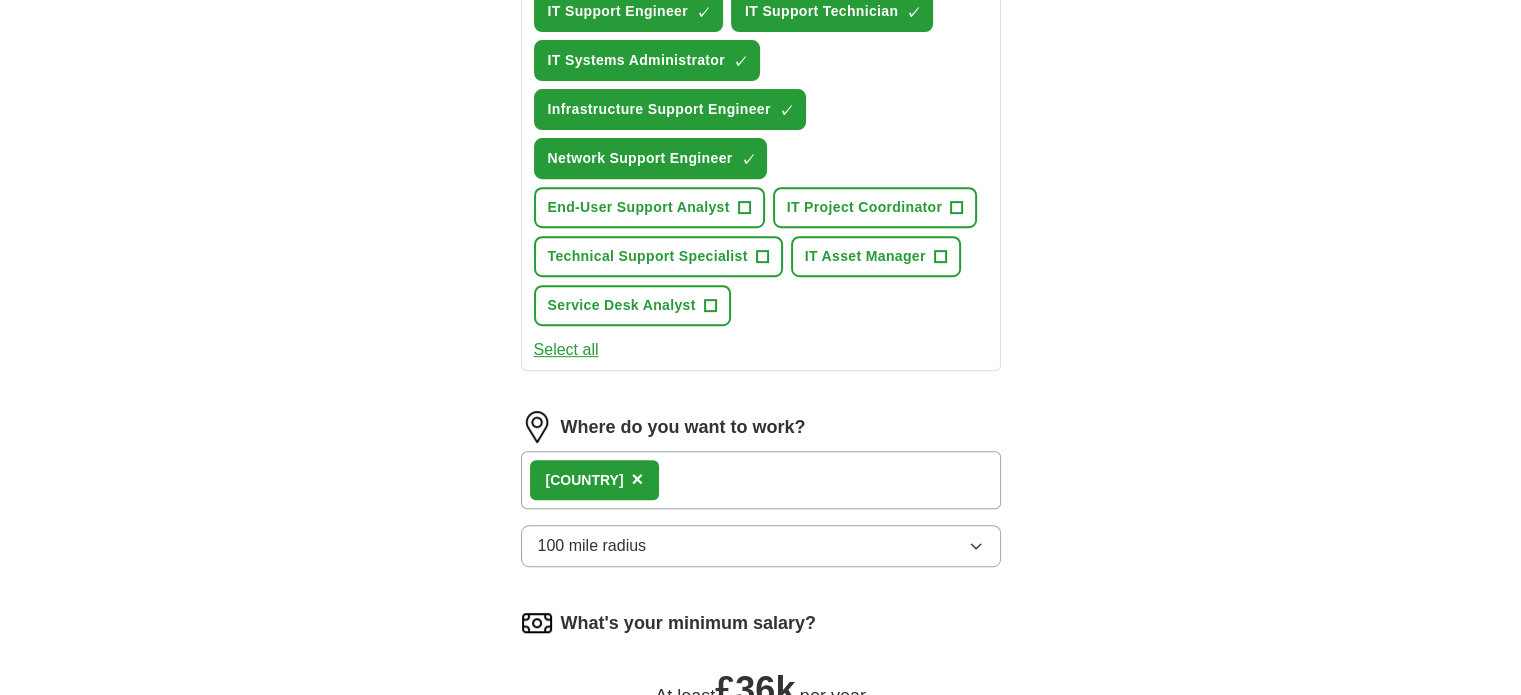 scroll, scrollTop: 822, scrollLeft: 0, axis: vertical 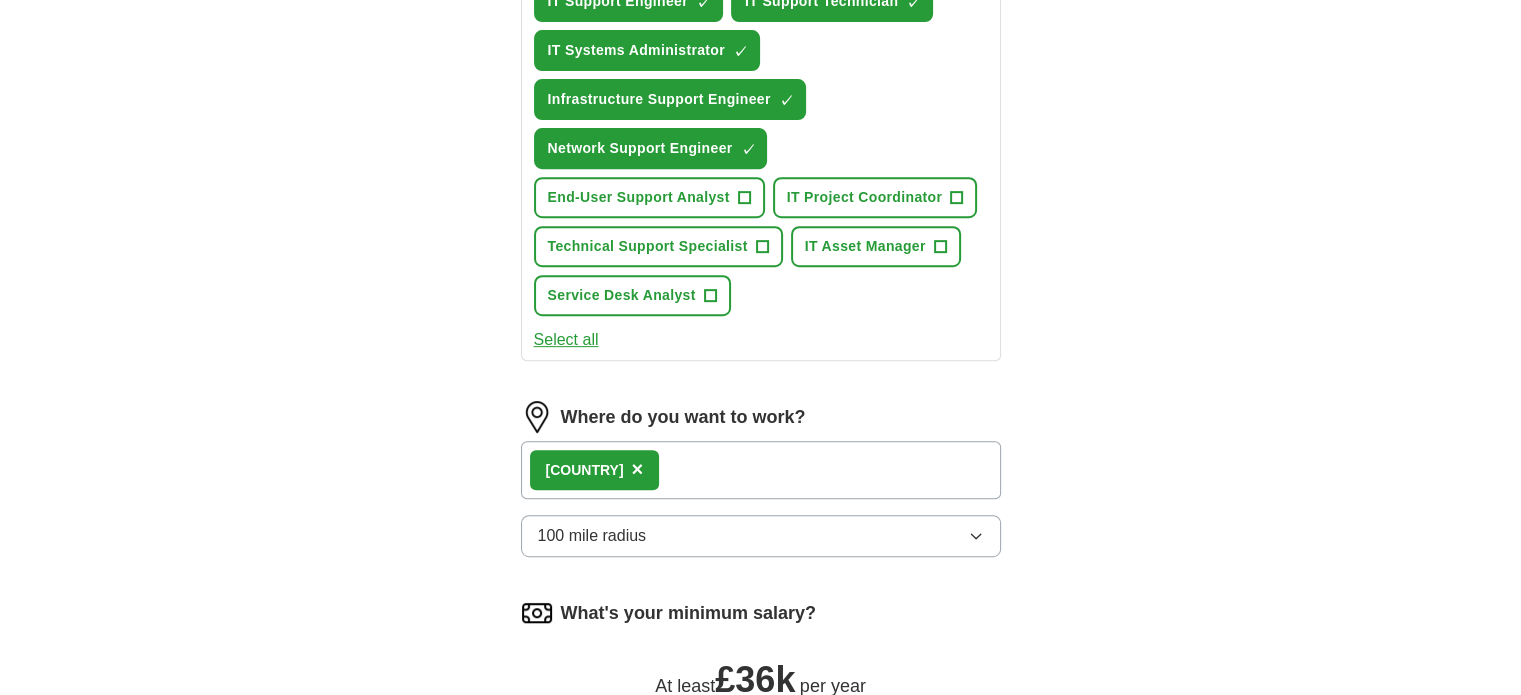 click on "[COUNTRY] ×" at bounding box center [761, 470] 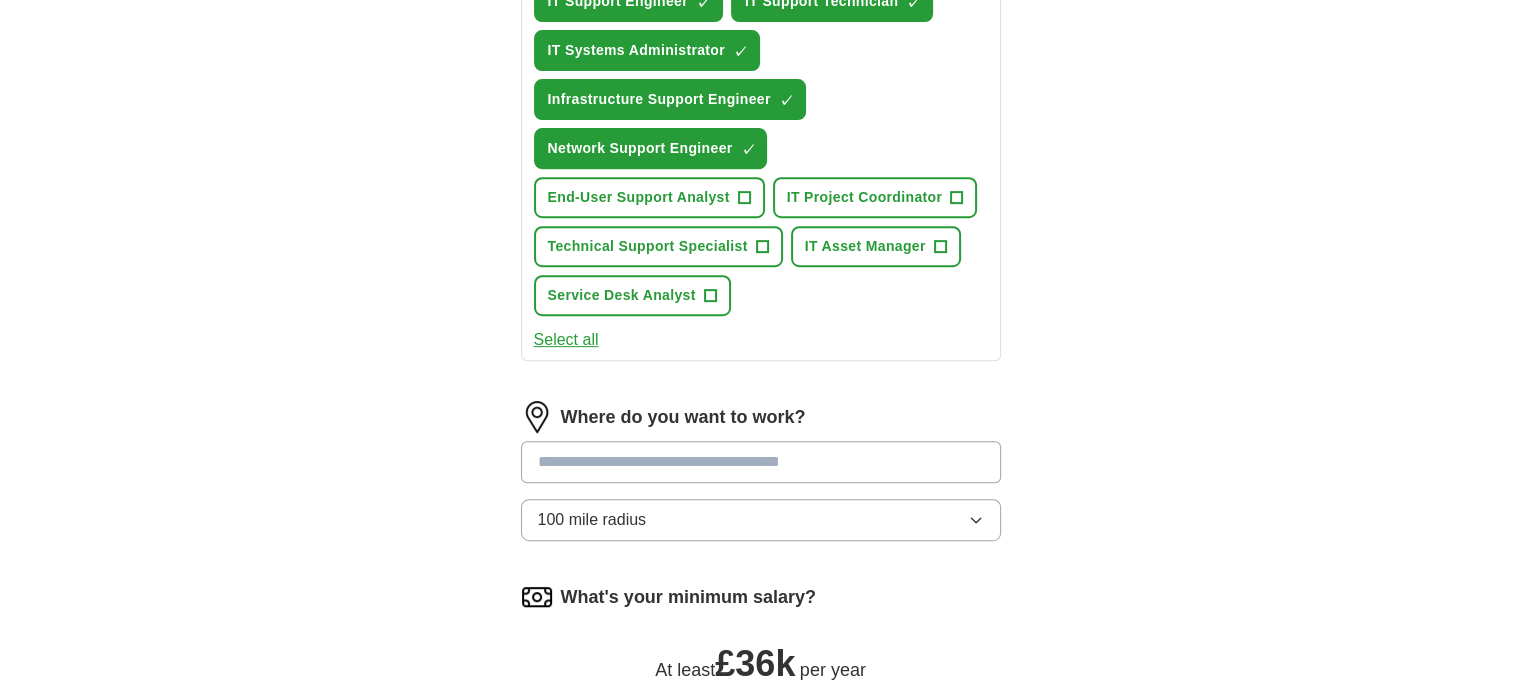 click at bounding box center (761, 462) 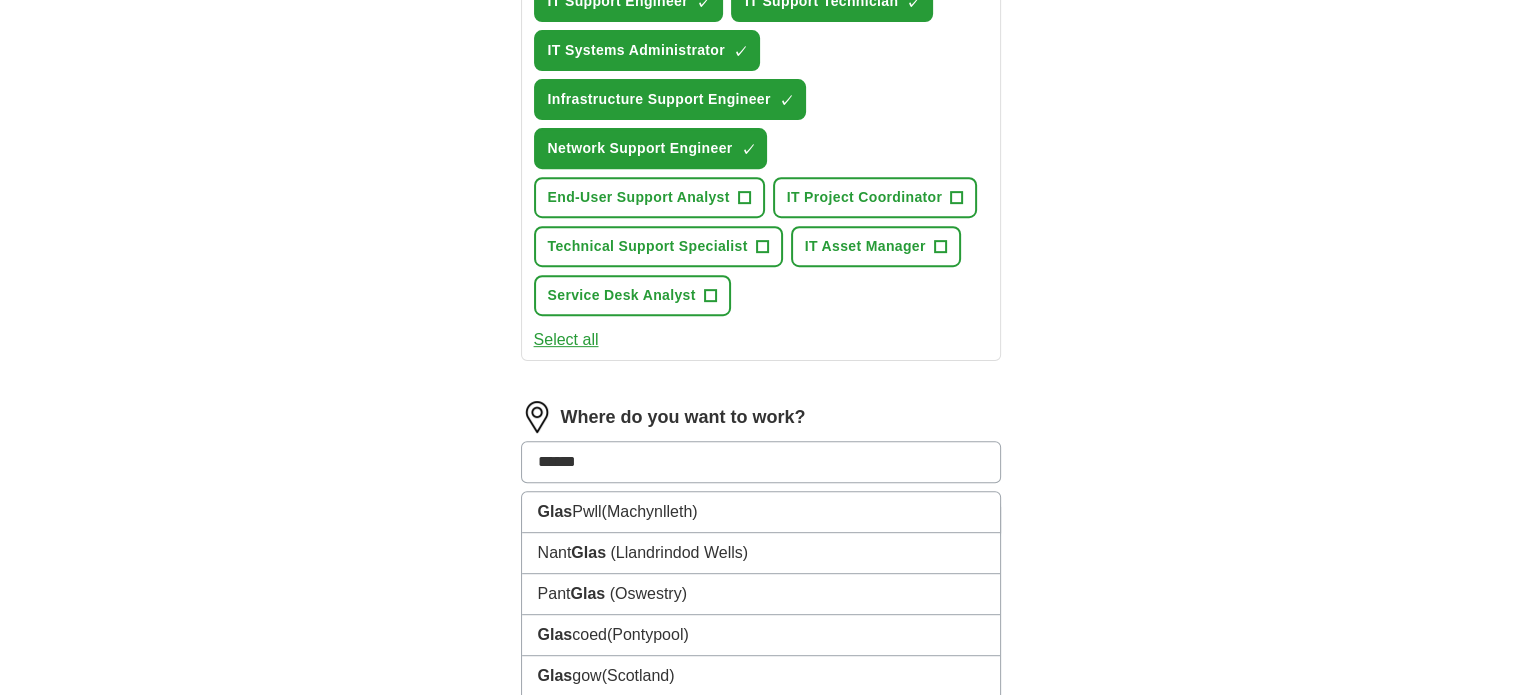 type on "*******" 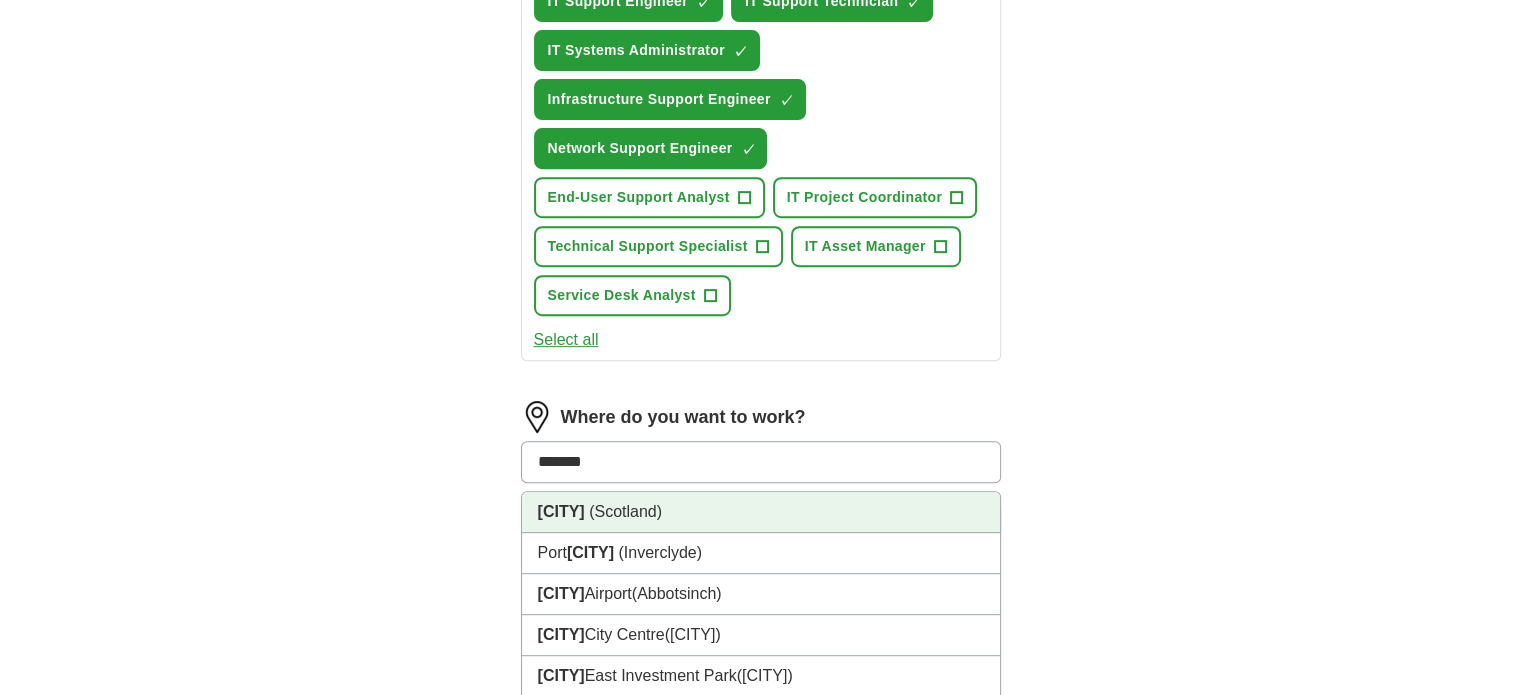 click on "(Scotland)" at bounding box center [625, 511] 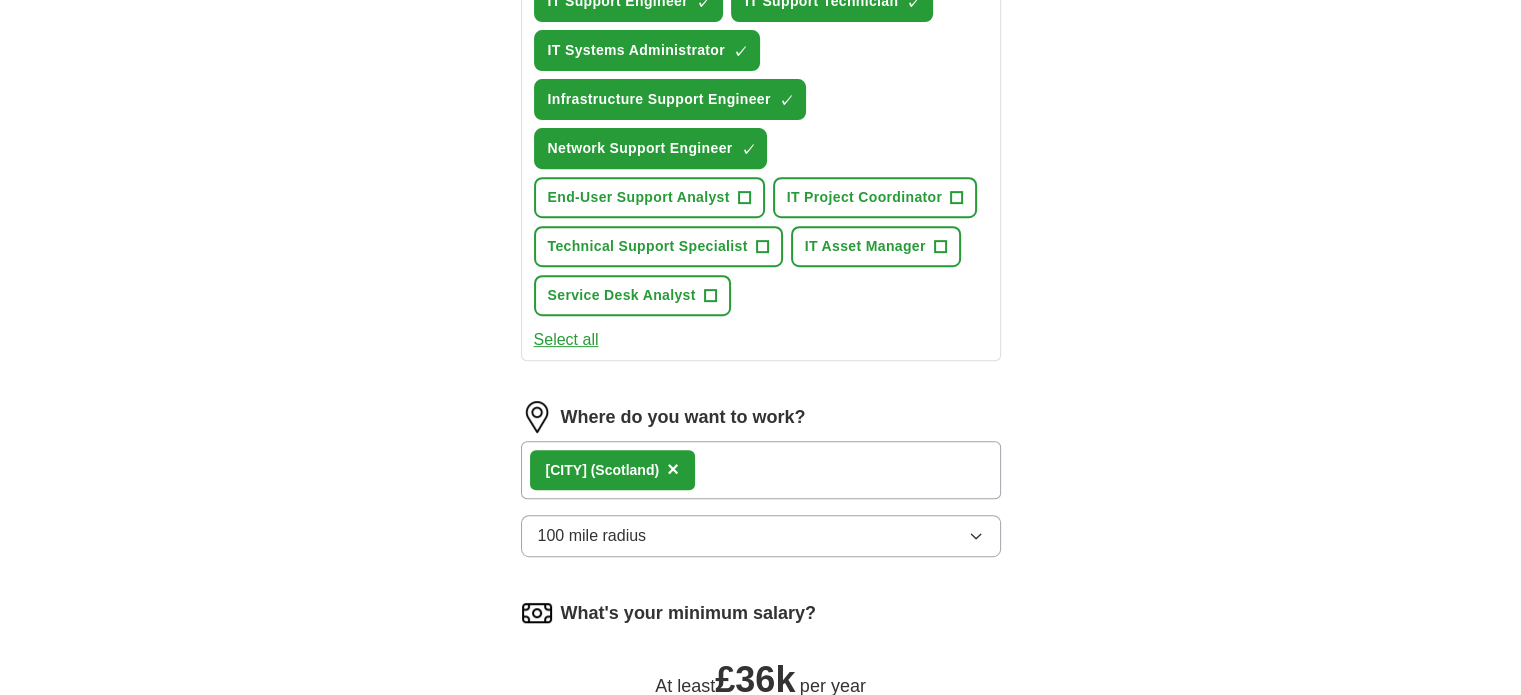 click on "[CITY] ([COUNTRY]) ×" at bounding box center (761, 470) 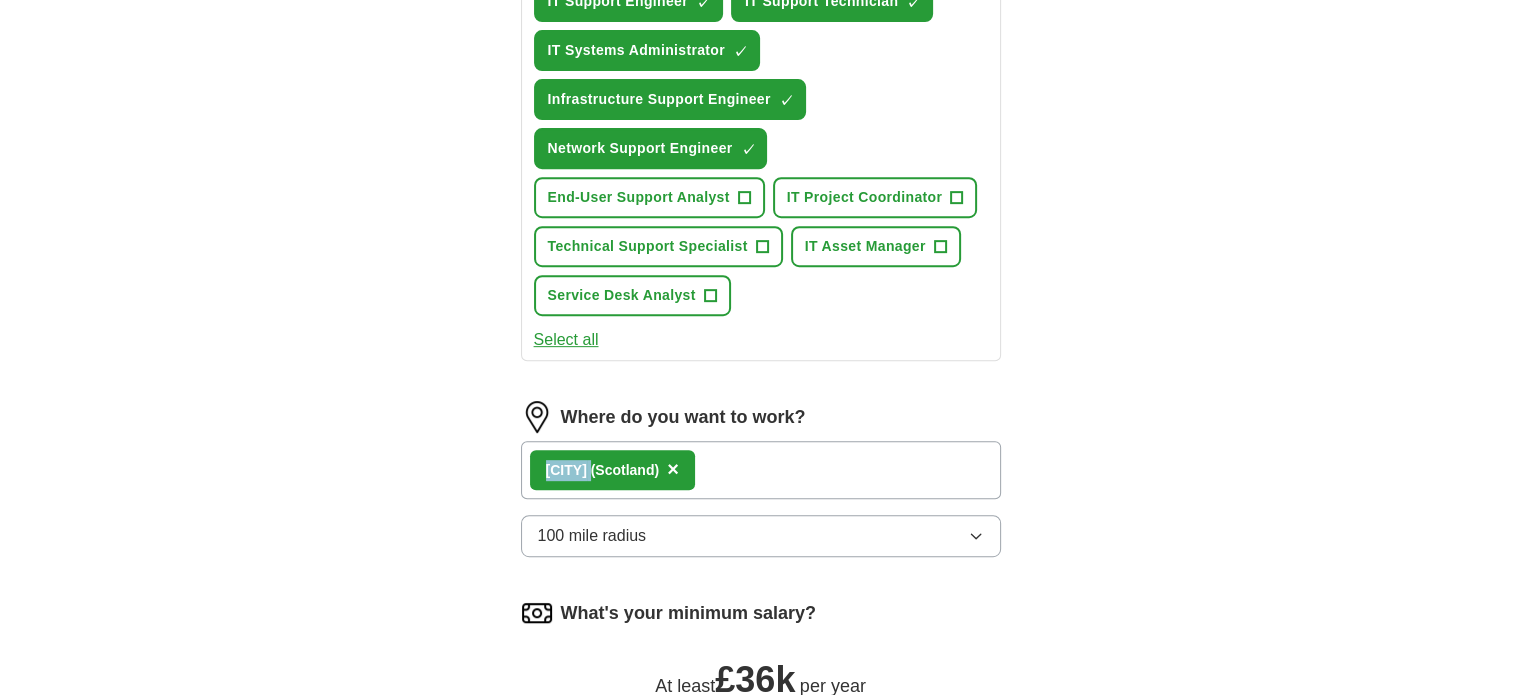 click on "[CITY]" at bounding box center (566, 470) 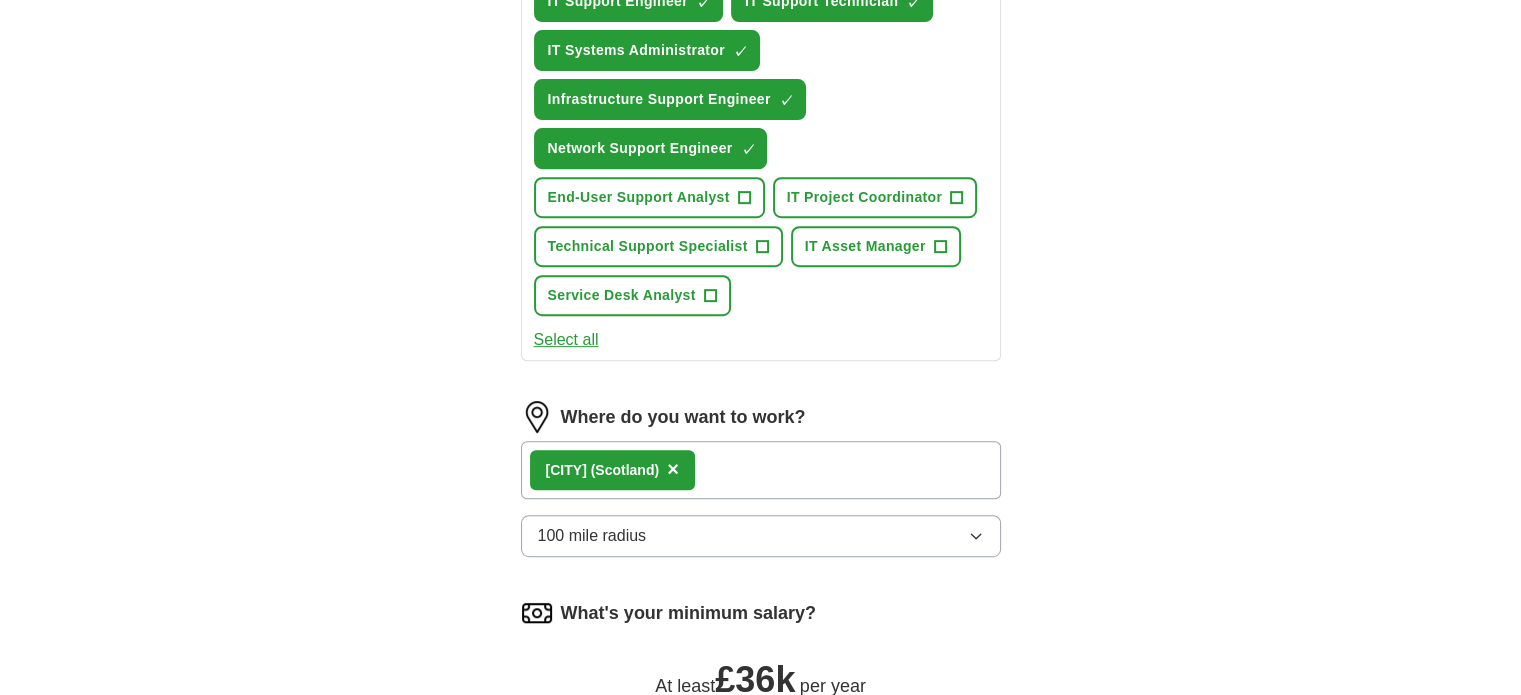click on "(Scotland)" at bounding box center (625, 470) 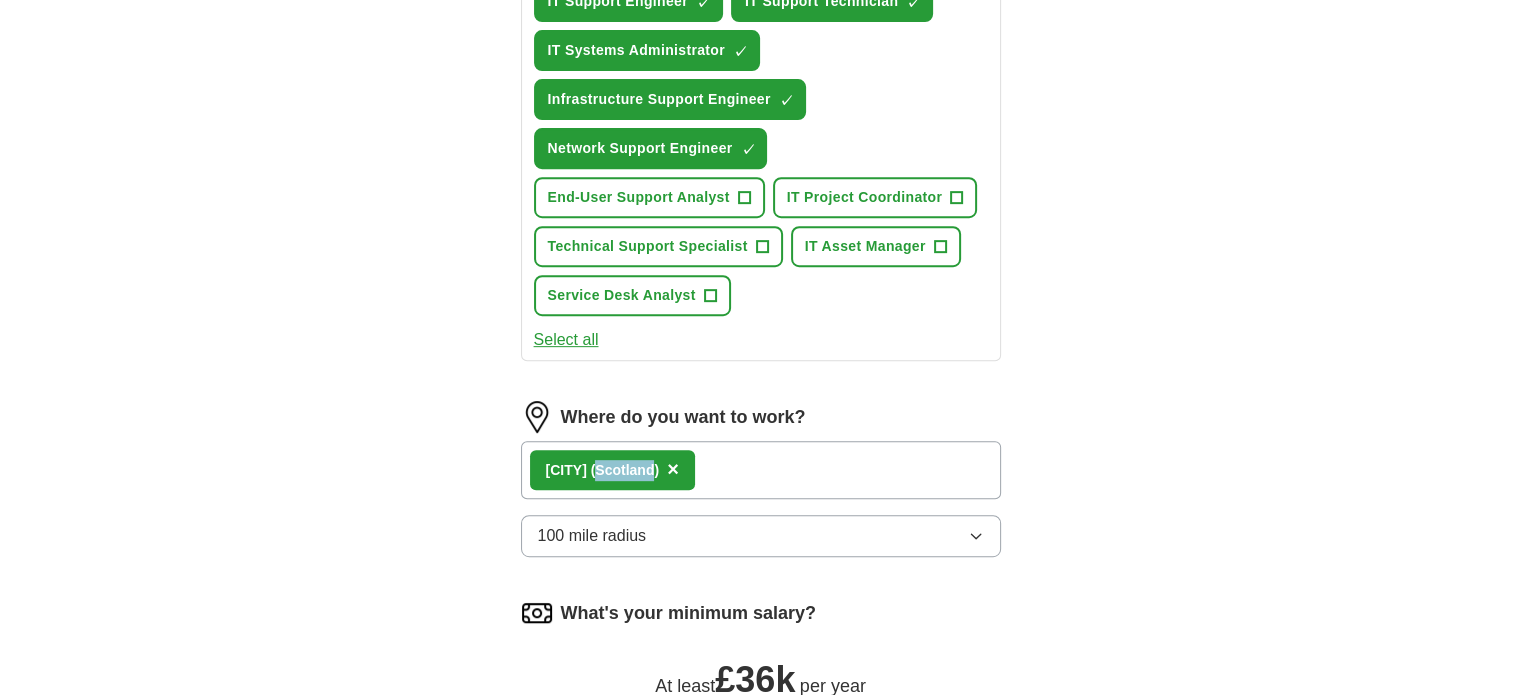 click on "(Scotland)" at bounding box center (625, 470) 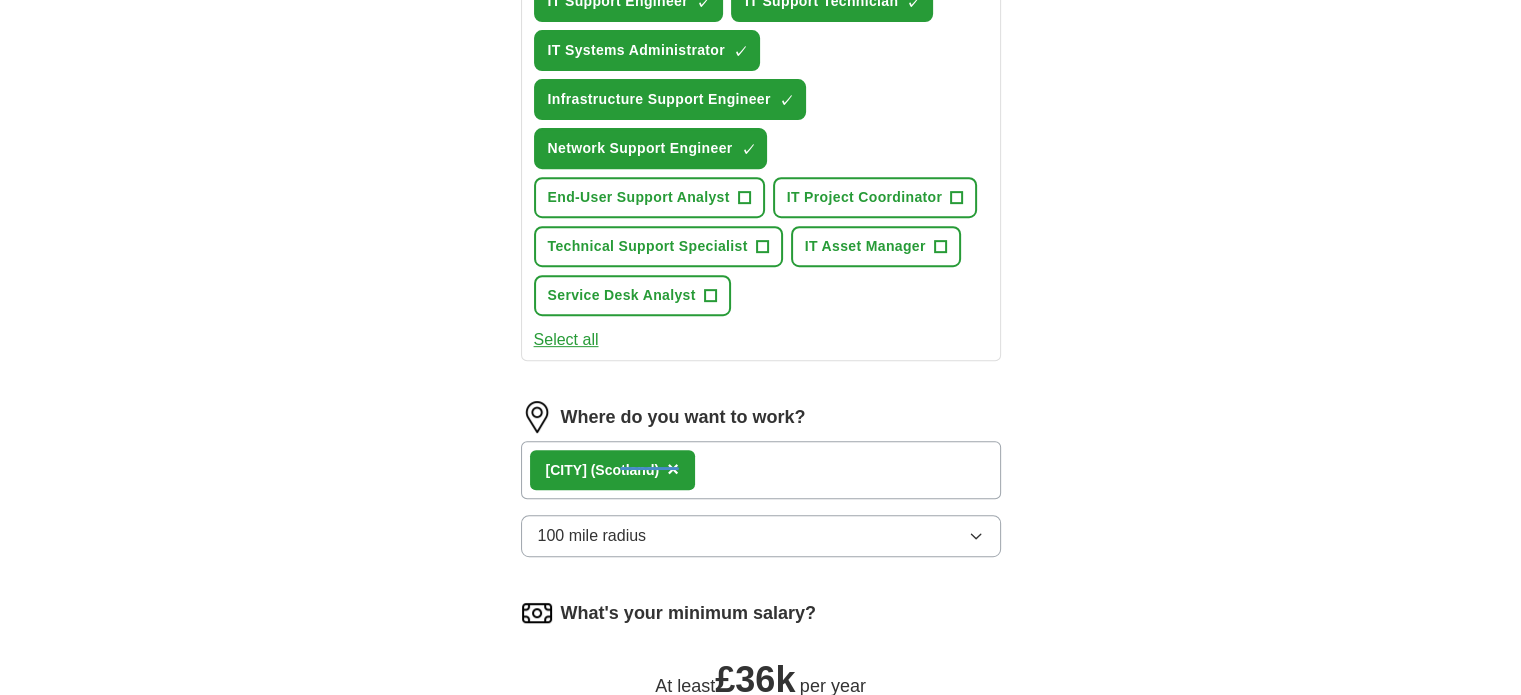 click on "[CITY] ([COUNTRY]) ×" at bounding box center [761, 470] 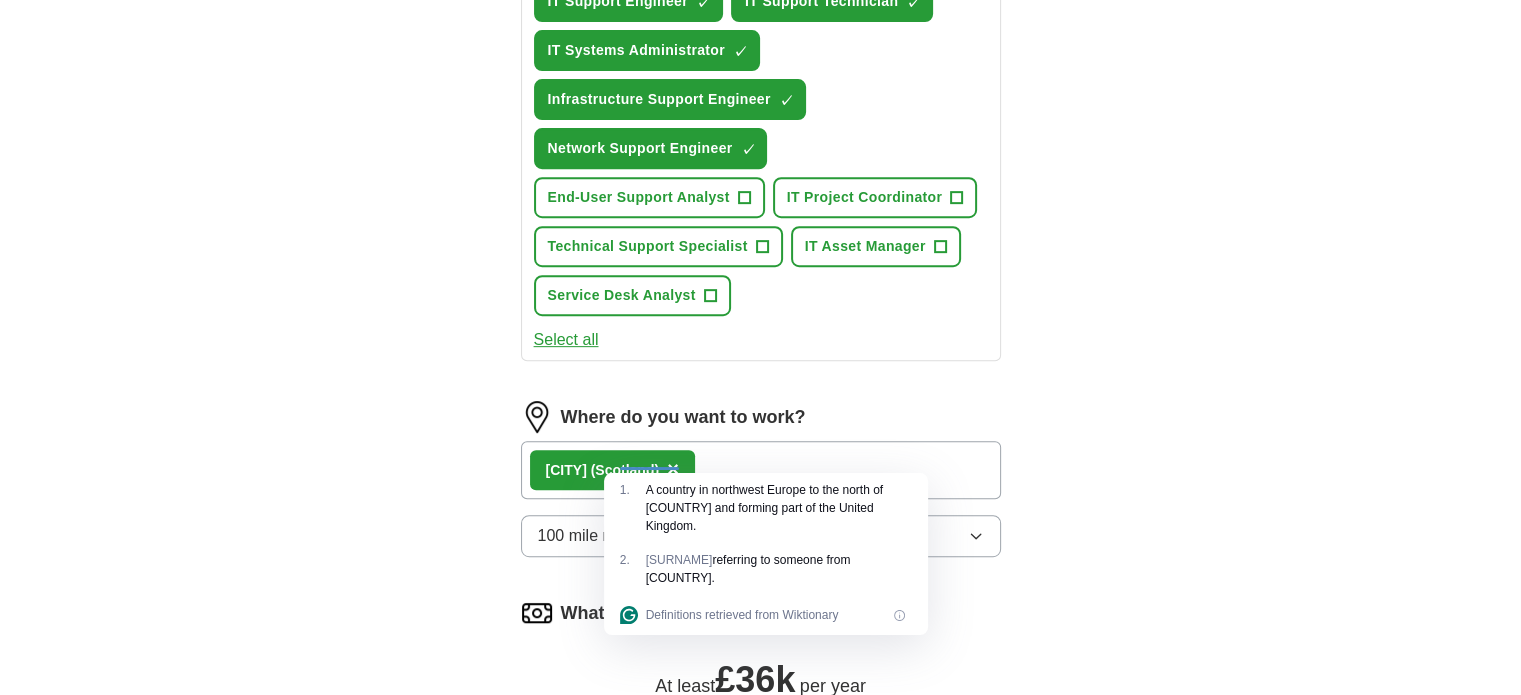 click on "100 mile radius" at bounding box center [592, 536] 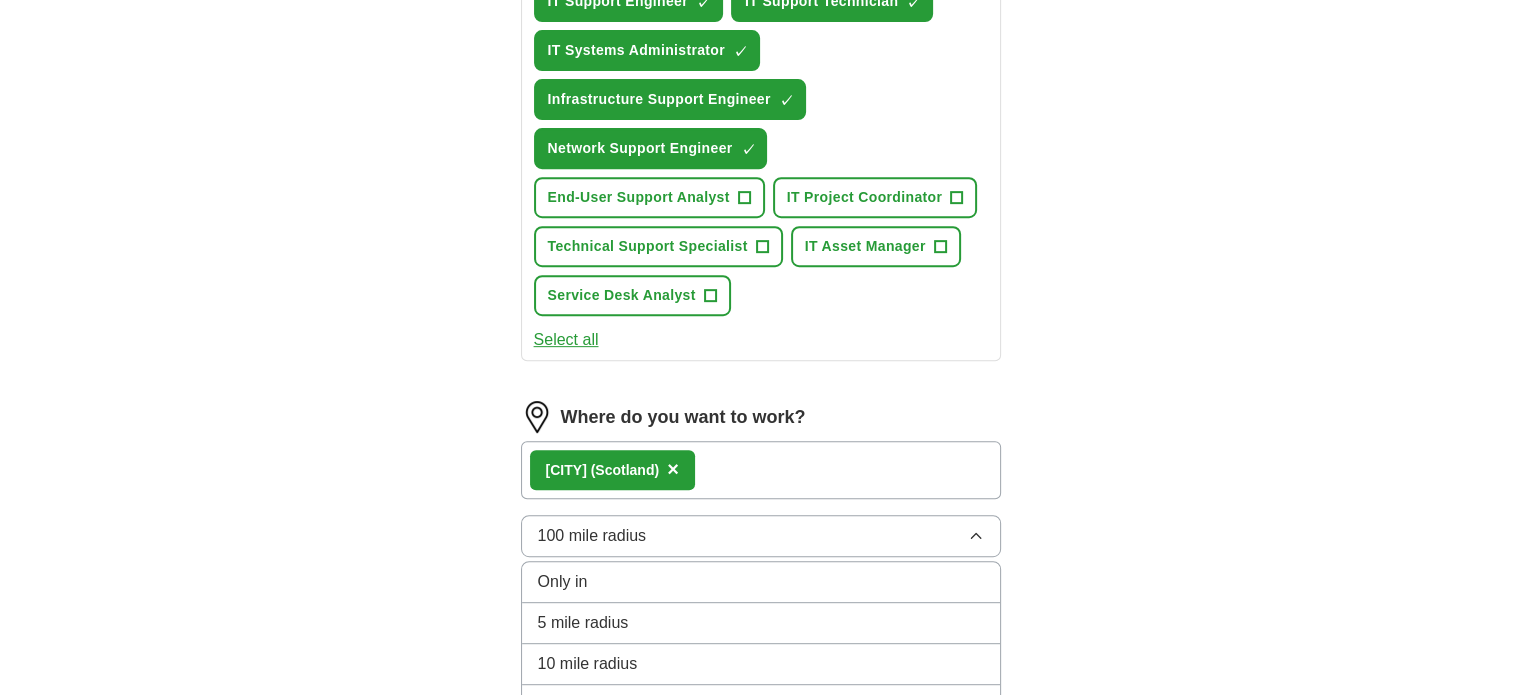 click on "100 mile radius" at bounding box center [592, 536] 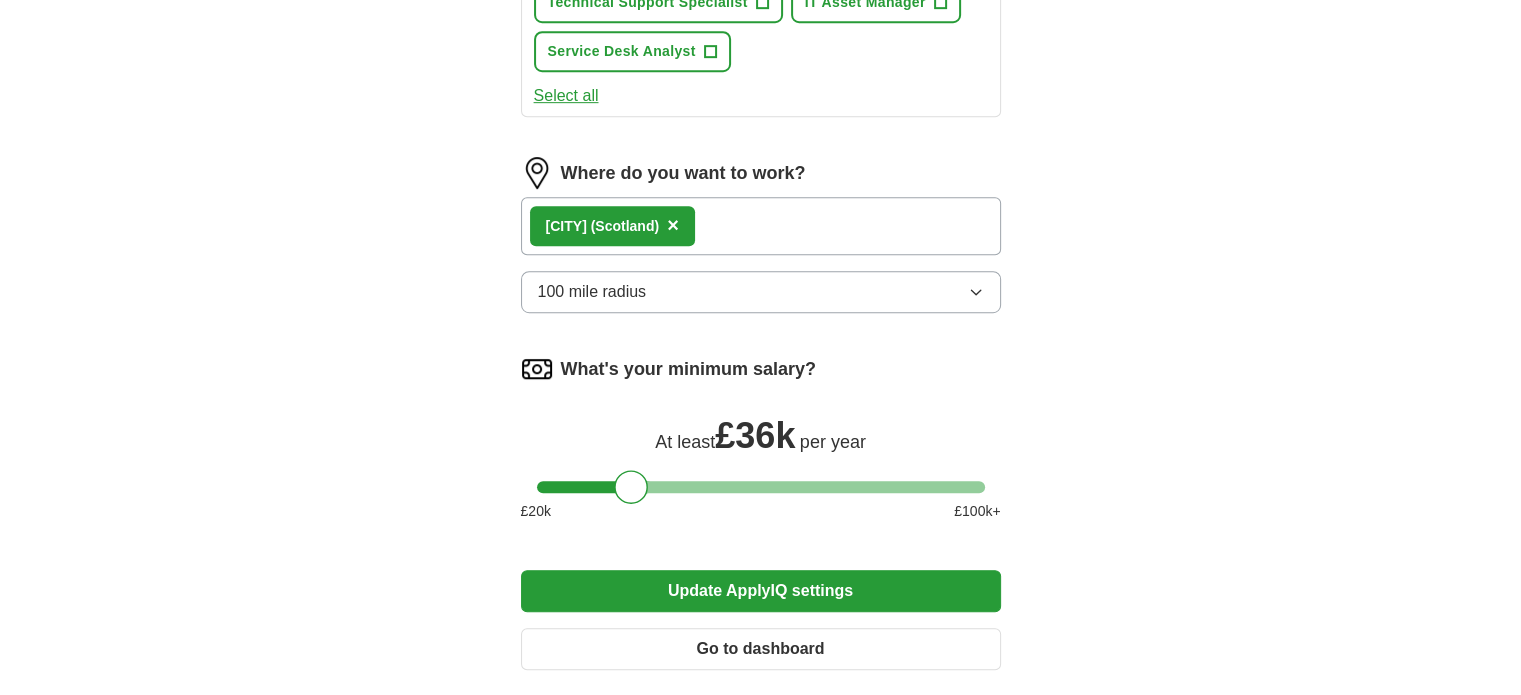 scroll, scrollTop: 1068, scrollLeft: 0, axis: vertical 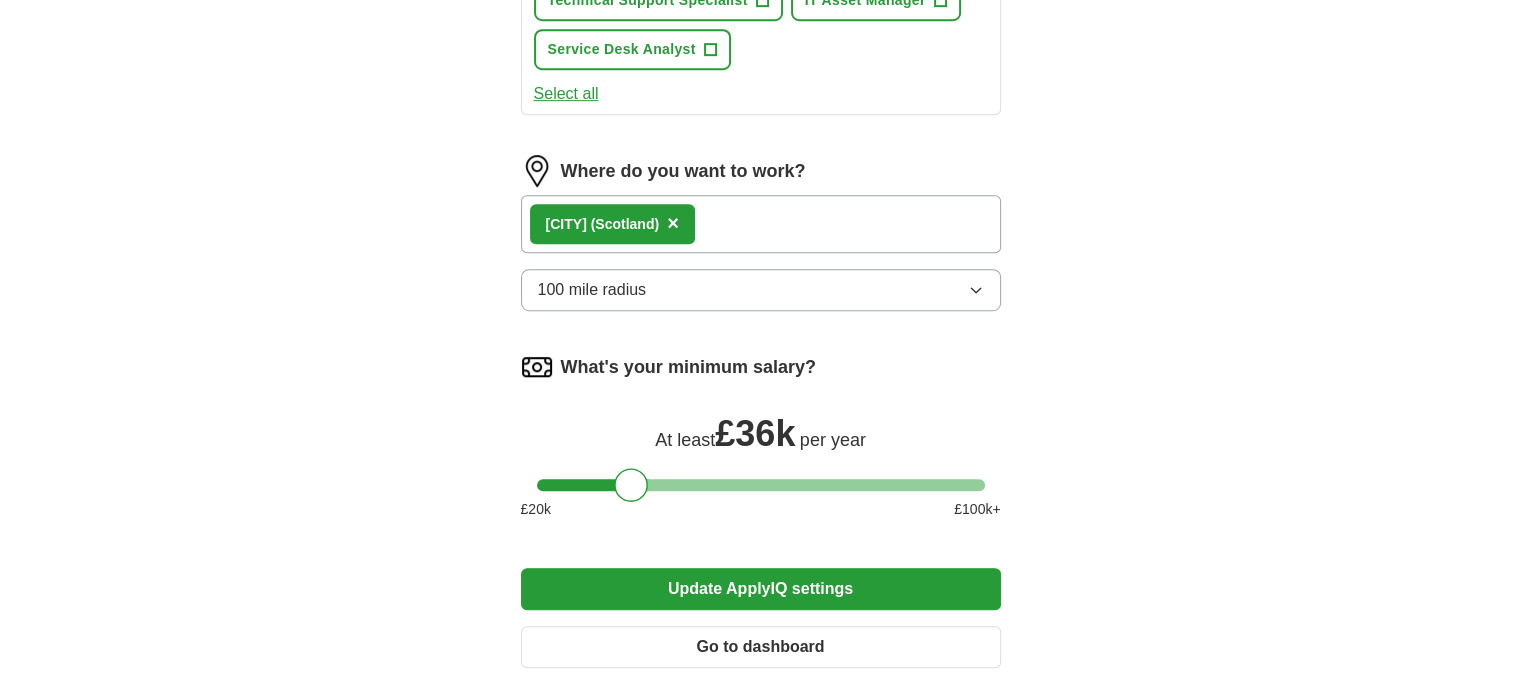 click on "[CITY] ([COUNTRY]) ×" at bounding box center [761, 224] 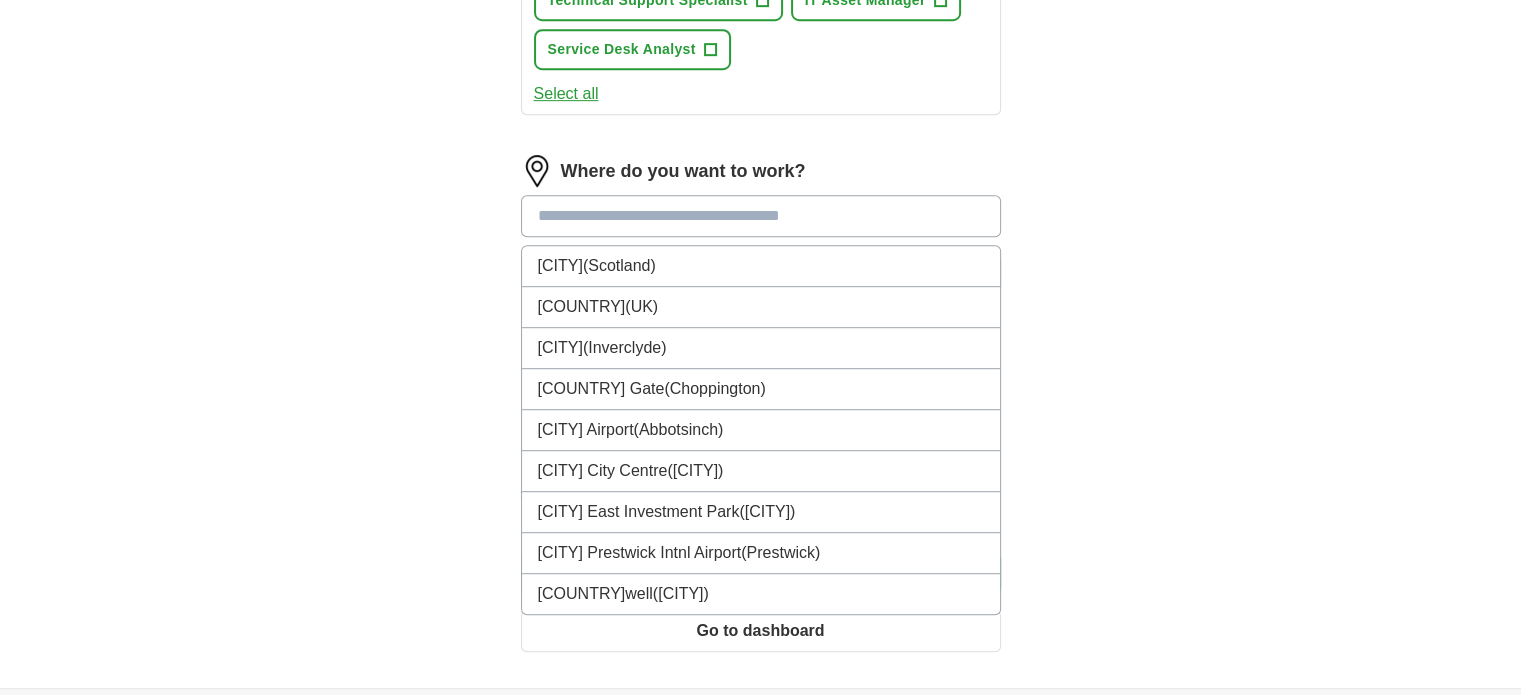 click at bounding box center [761, 216] 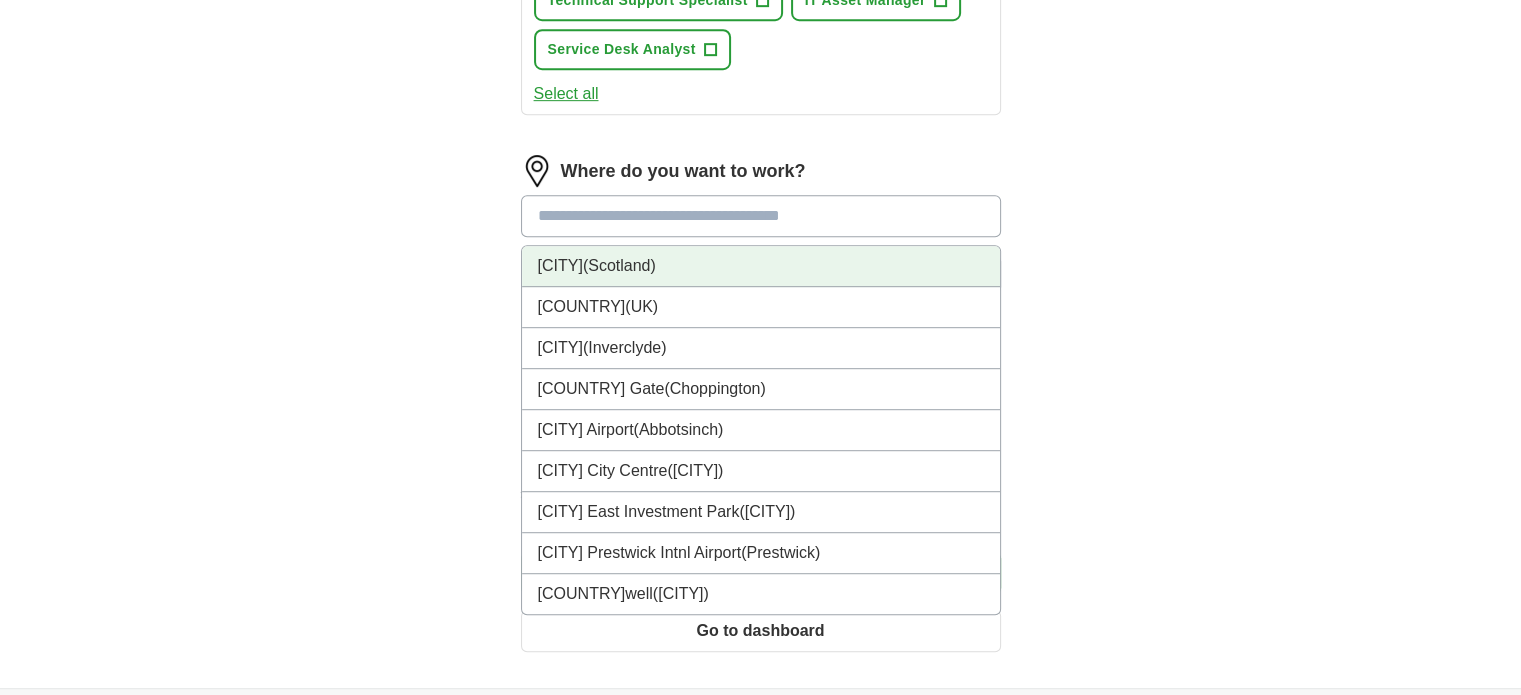 click on "[CITY] ([COUNTRY])" at bounding box center (761, 266) 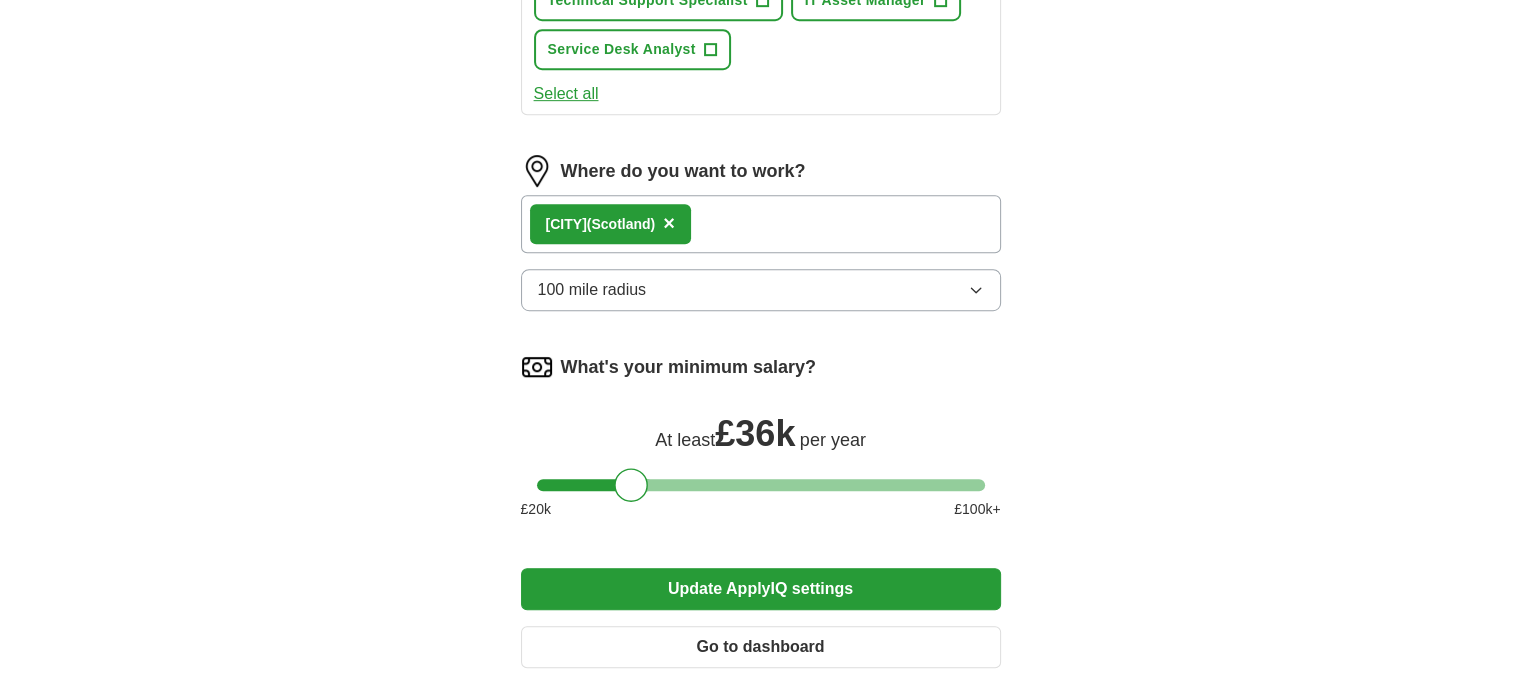 click on "[CITY] ([COUNTRY]) ×" at bounding box center (761, 224) 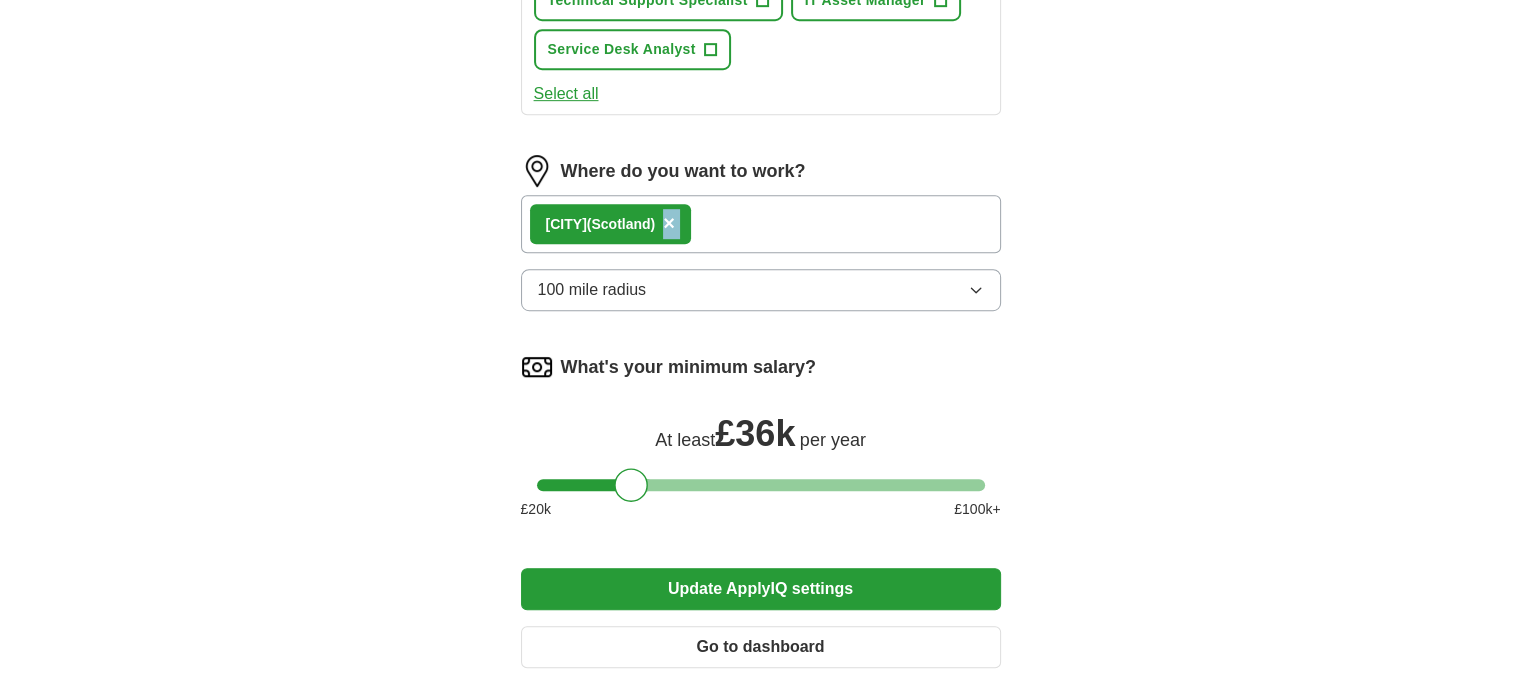click on "[CITY] ([COUNTRY]) ×" at bounding box center [761, 224] 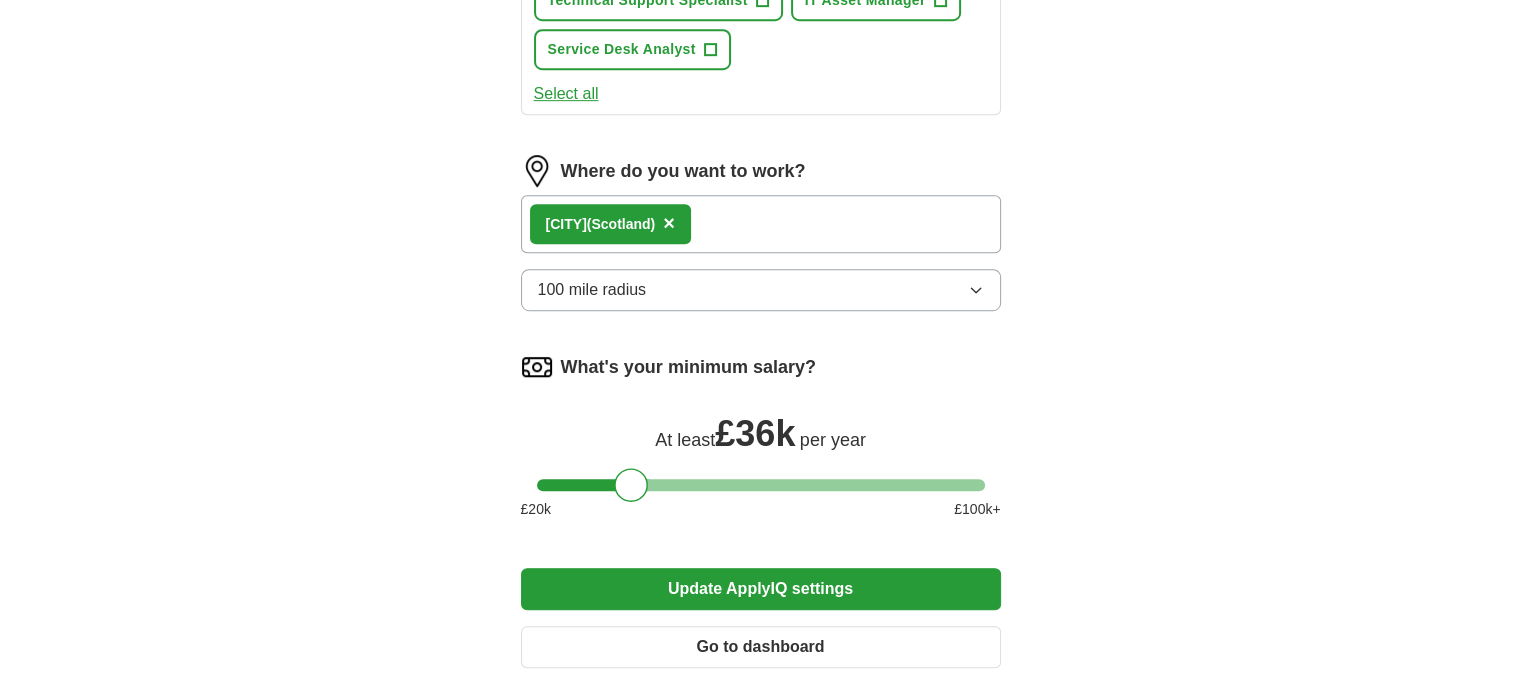 click on "(Scotland)" at bounding box center [621, 224] 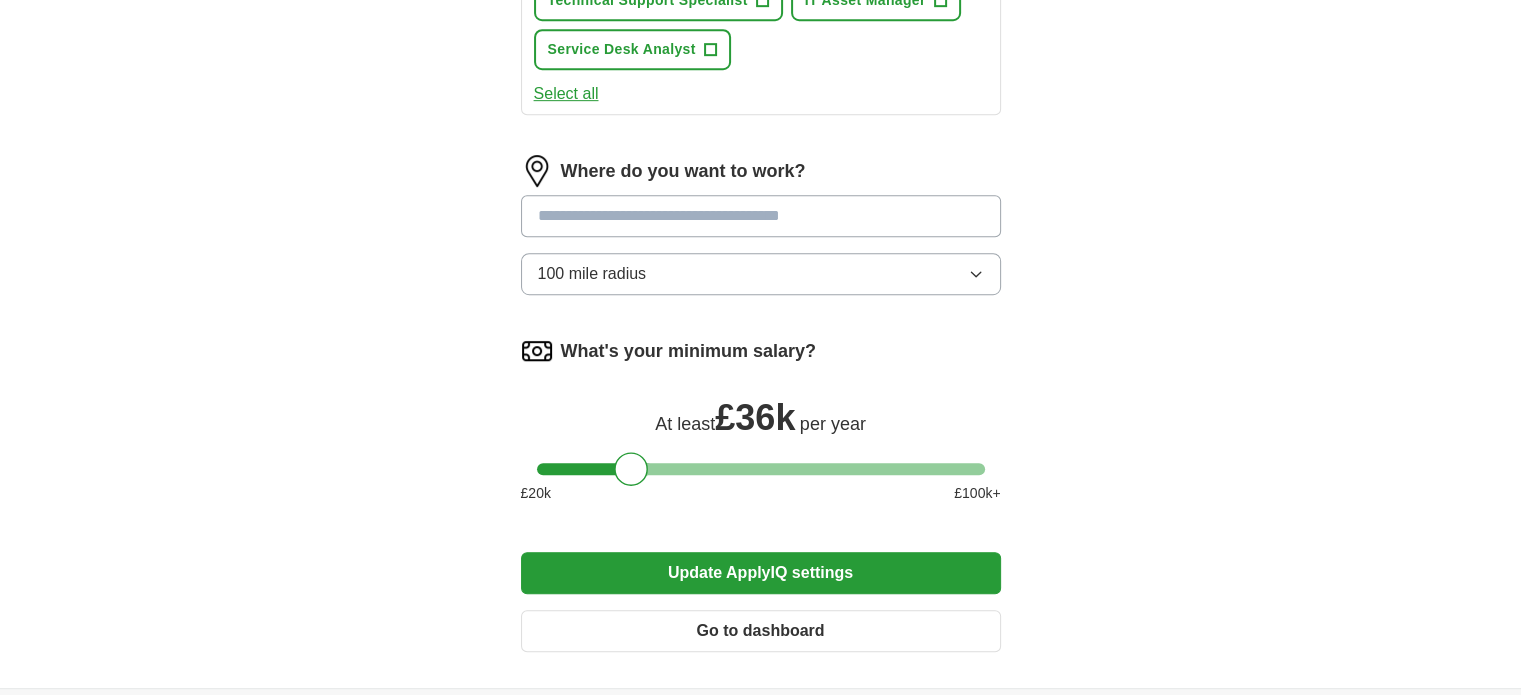 click at bounding box center (761, 216) 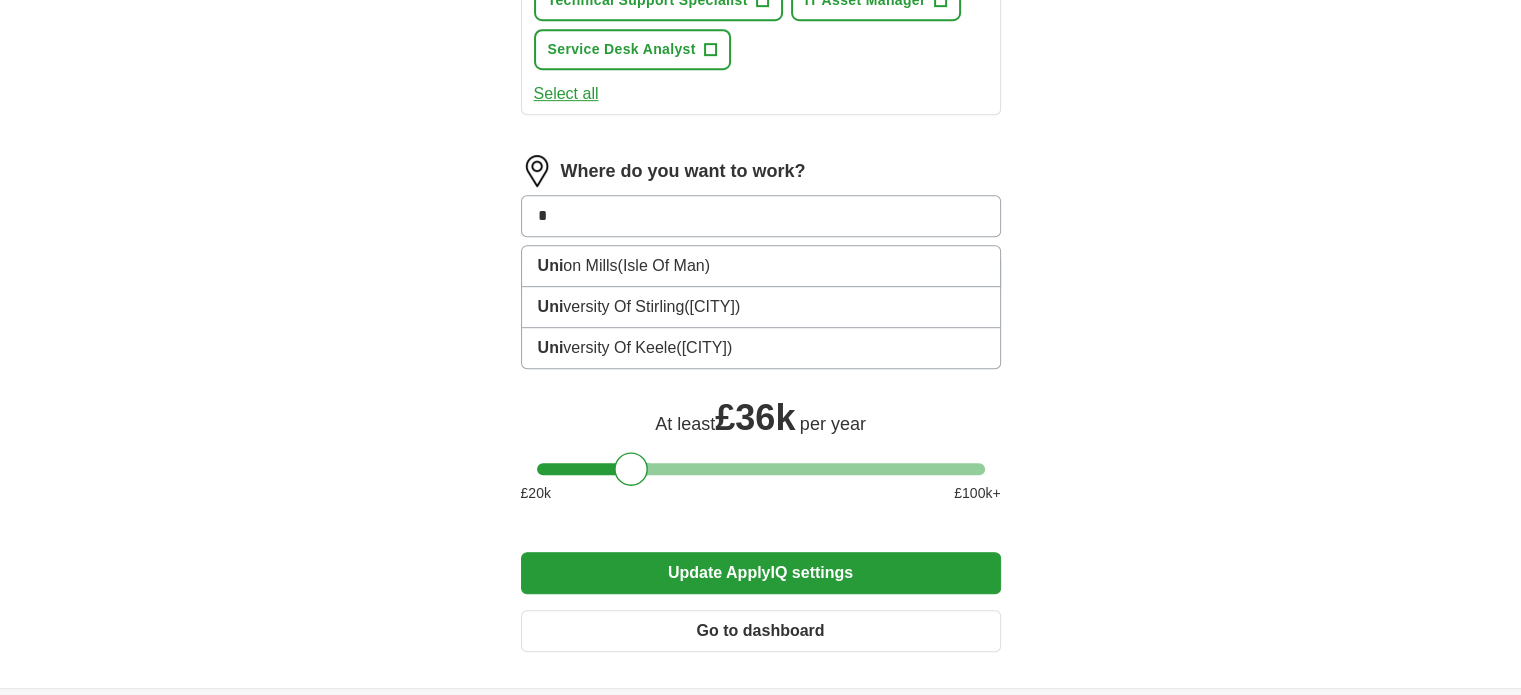type on "*" 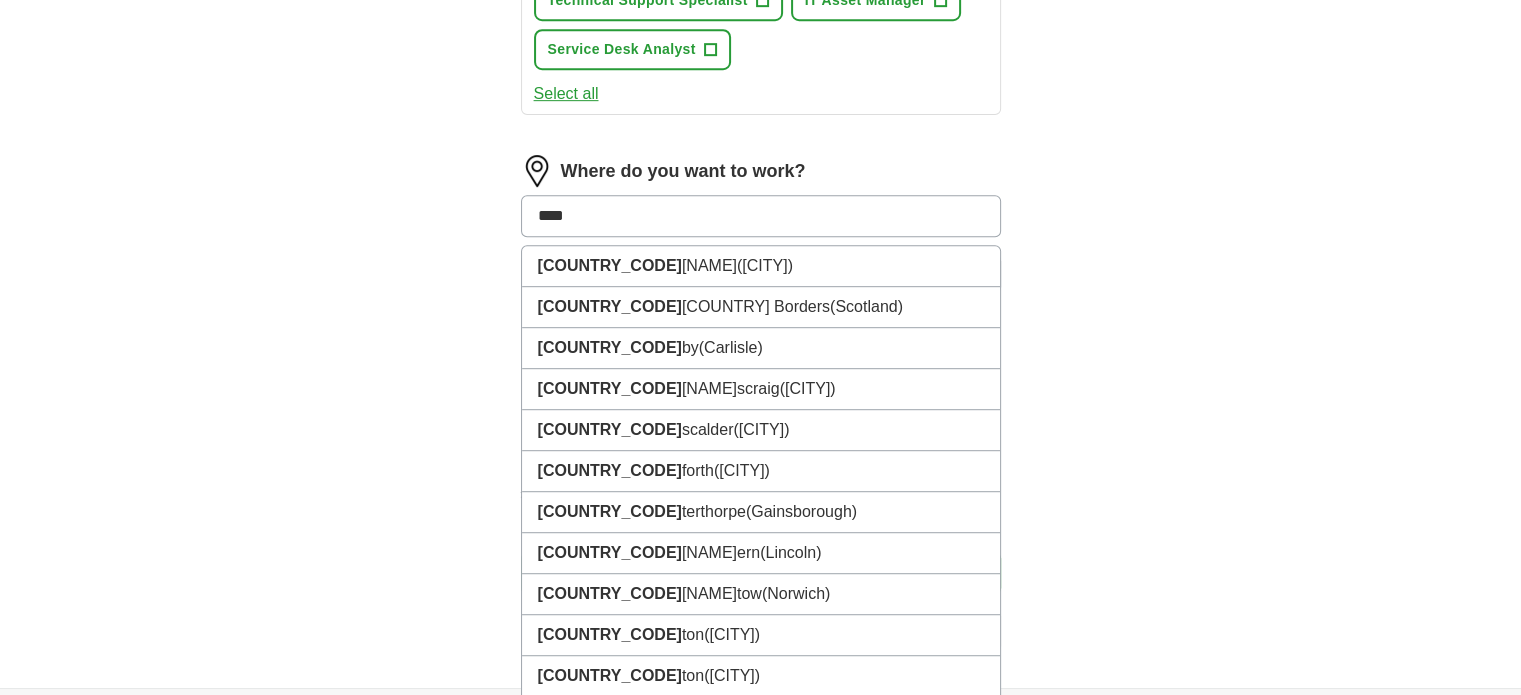 type on "*****" 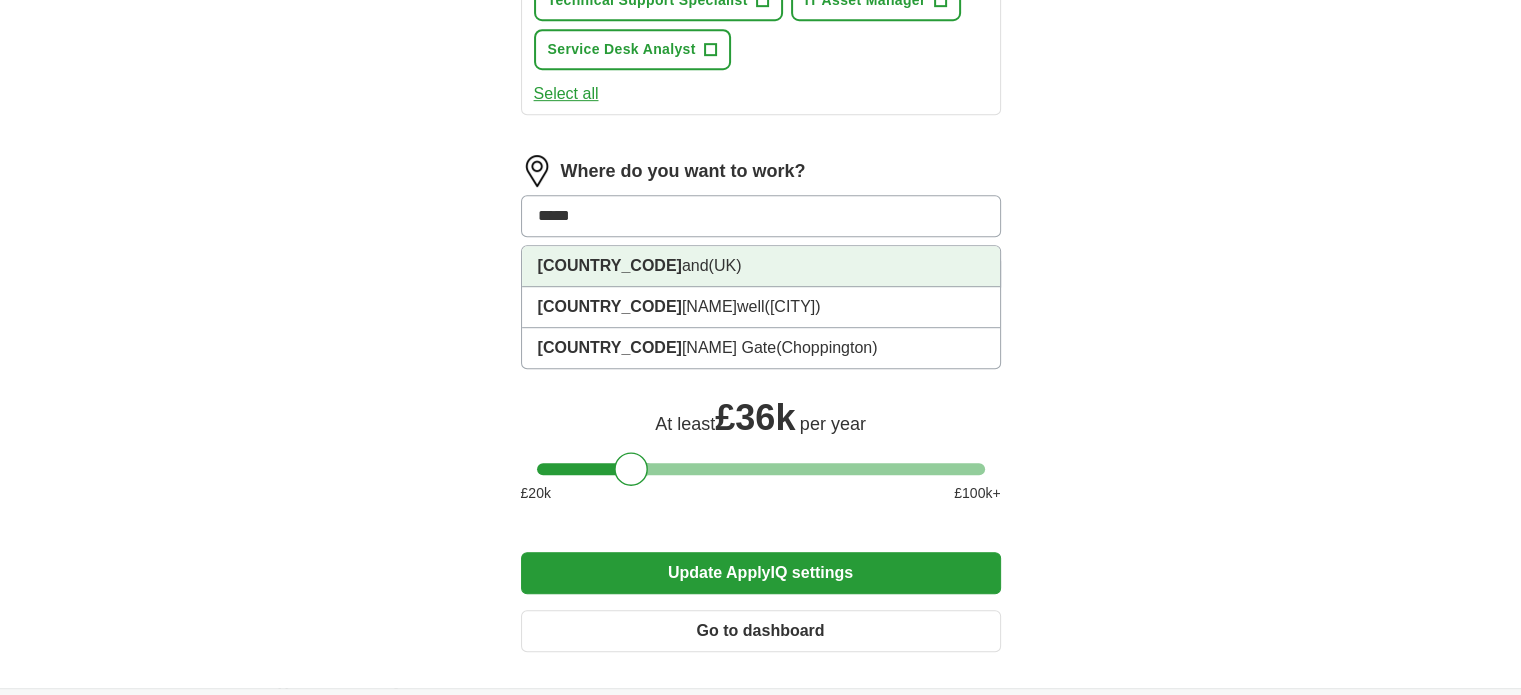 click on "[COUNTRY_CODE]" at bounding box center [610, 265] 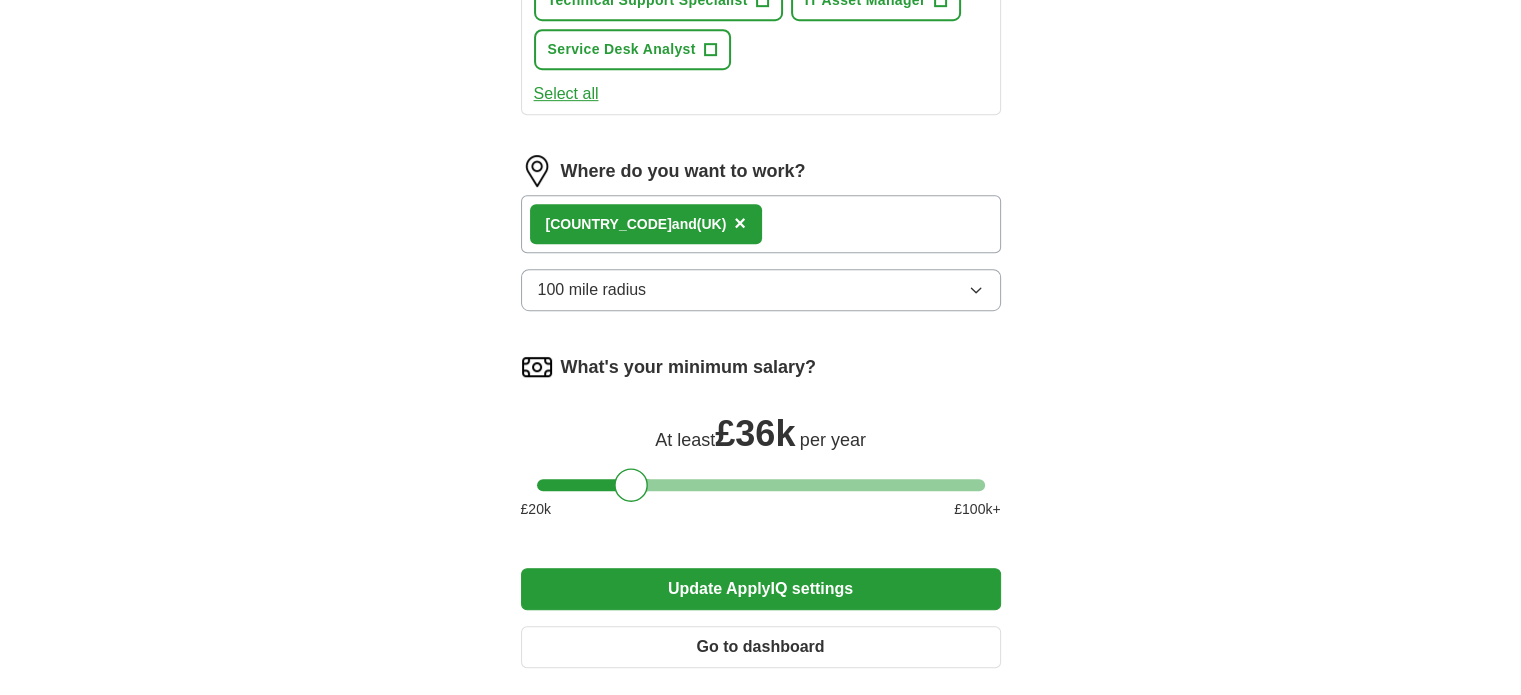 click on "Update ApplyIQ settings" at bounding box center [761, 589] 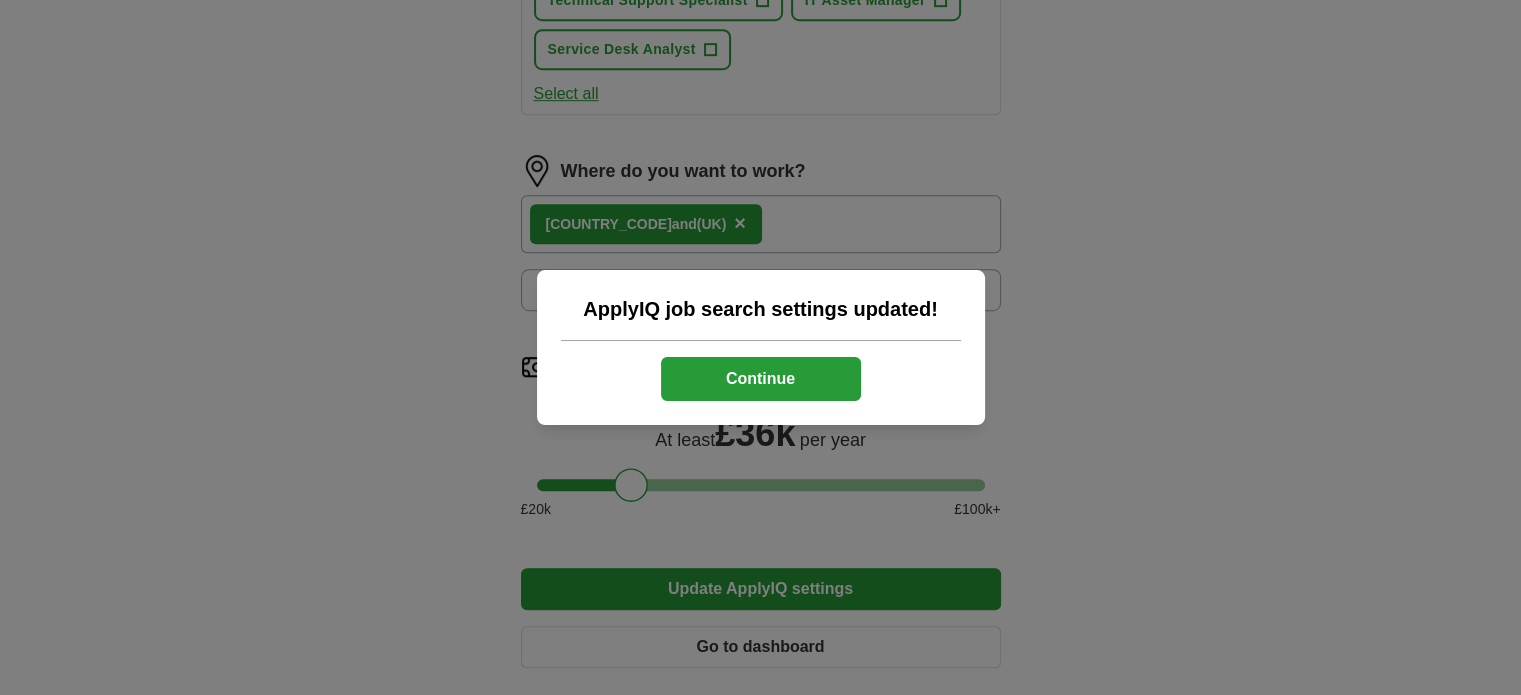 click on "Continue" at bounding box center [761, 379] 